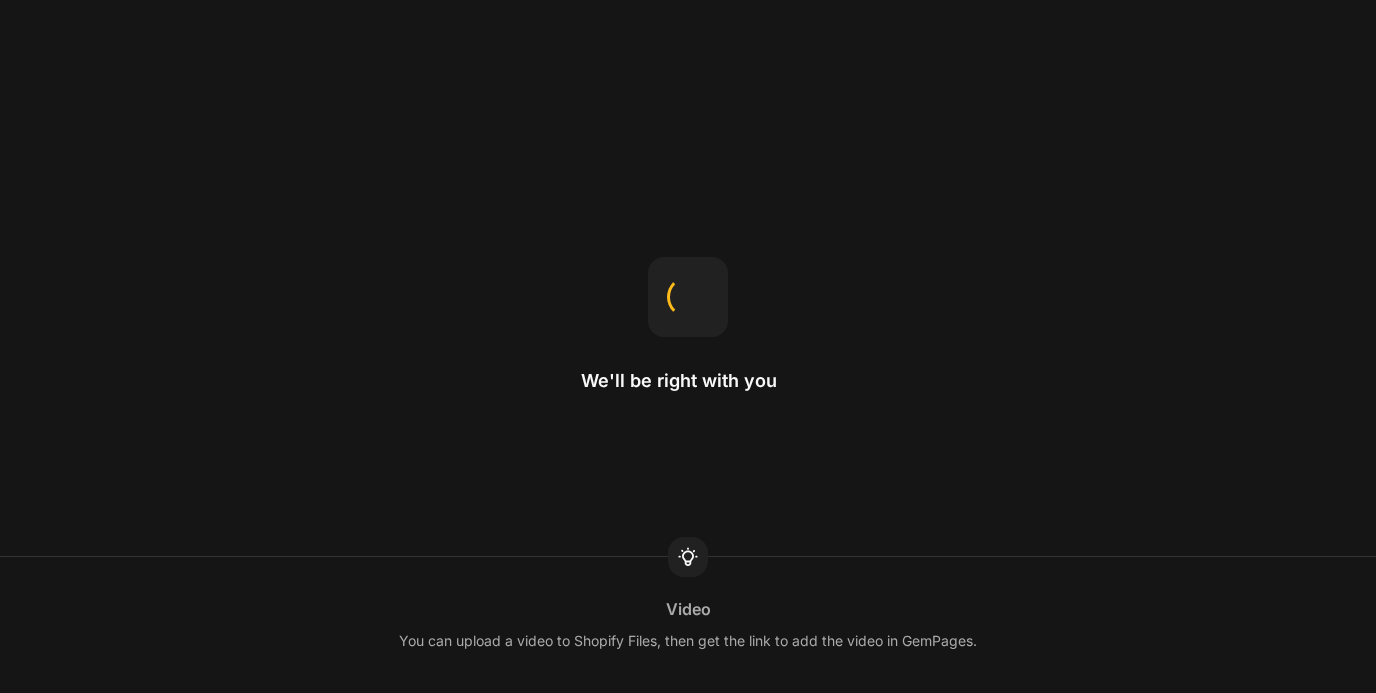 scroll, scrollTop: 0, scrollLeft: 0, axis: both 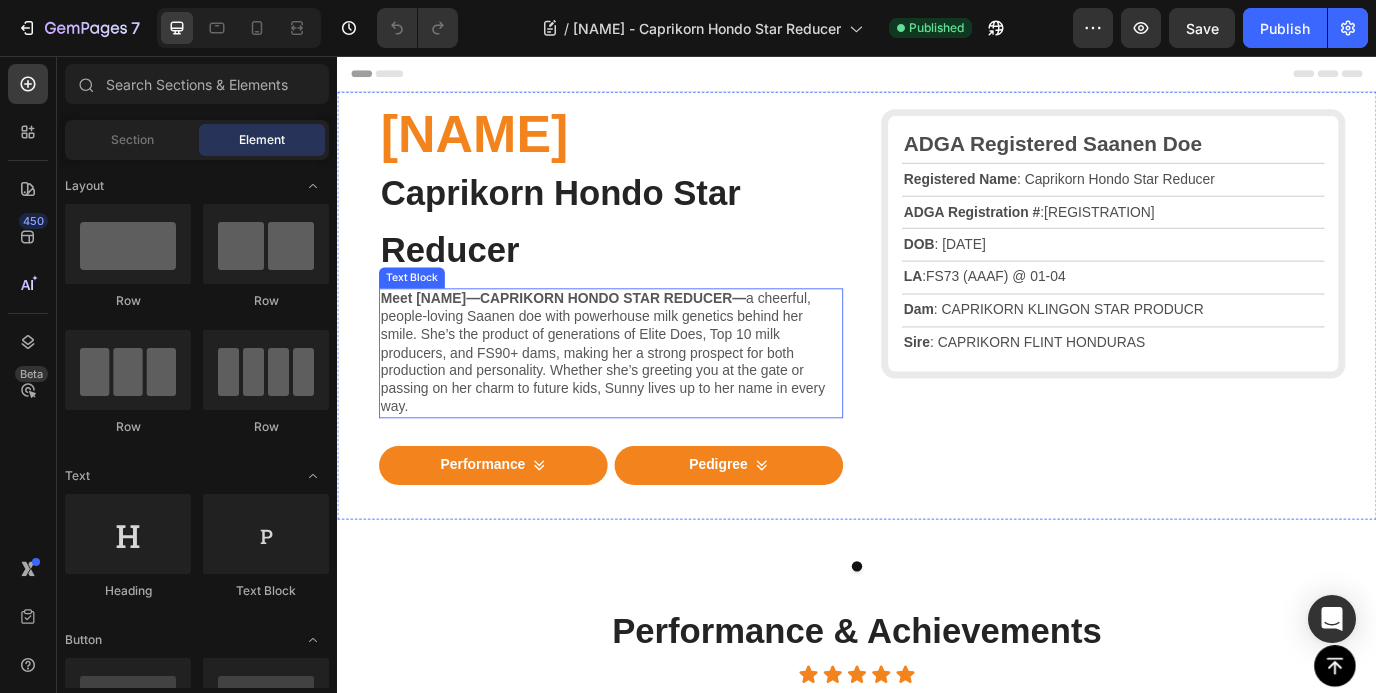 click on "Meet Sunny—CAPRIKORN HONDO STAR REDUCER— a cheerful, people-loving Saanen doe with powerhouse milk genetics behind her smile. She’s the product of generations of Elite Does, Top 10 milk producers, and FS90+ dams, making her a strong prospect for both production and personality. Whether she’s greeting you at the gate or passing on her charm to future kids, Sunny lives up to her name in every way." at bounding box center (653, 399) 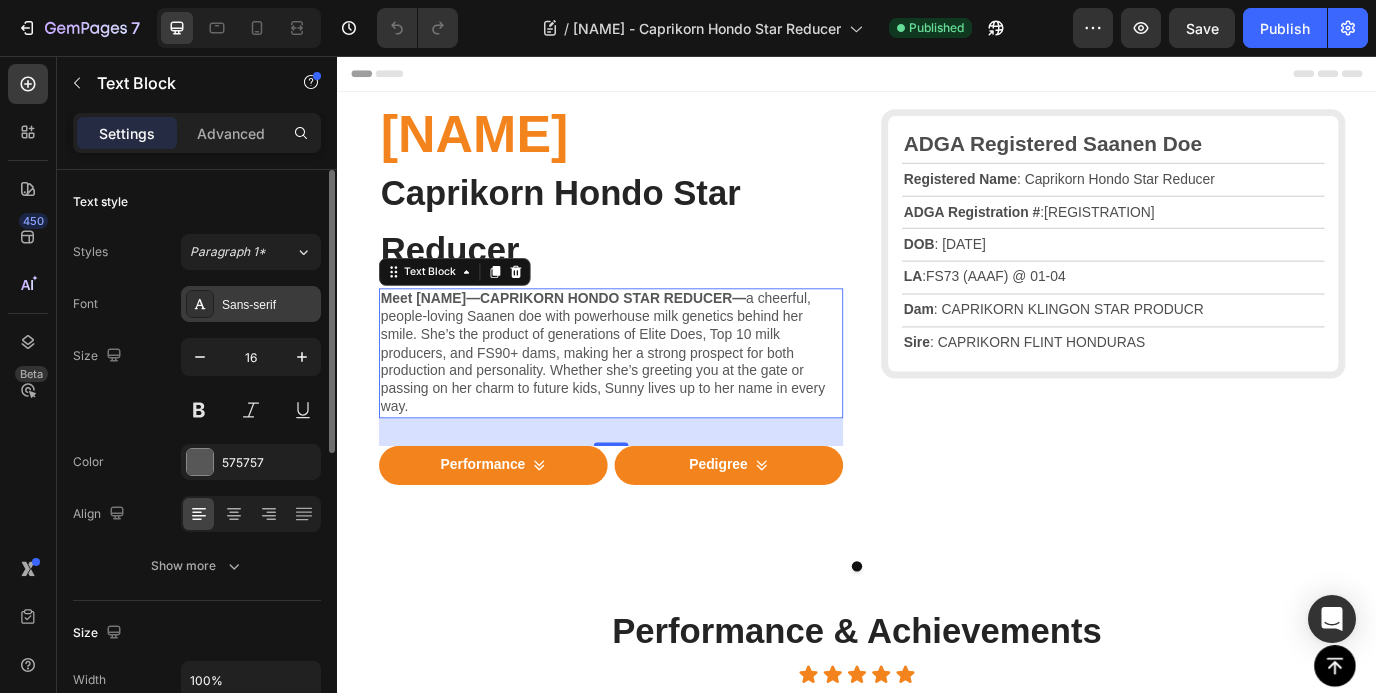click on "Sans-serif" at bounding box center [269, 305] 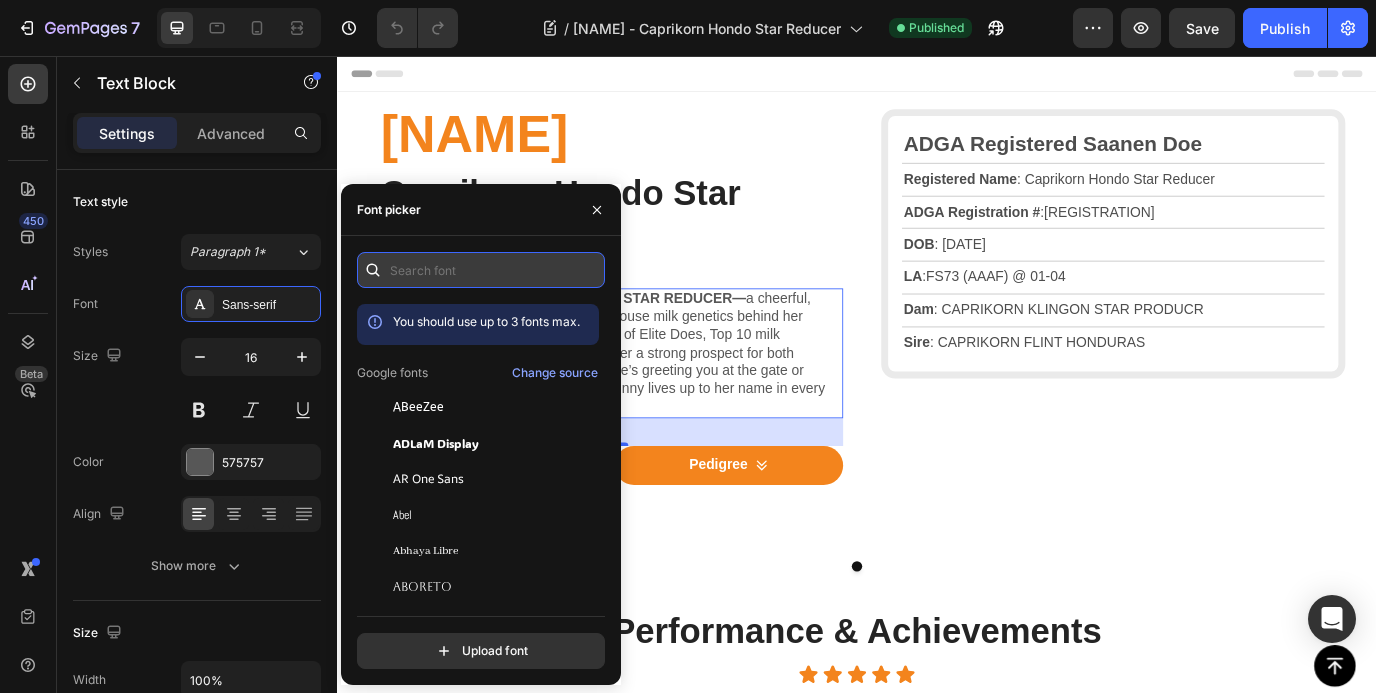 click at bounding box center [481, 270] 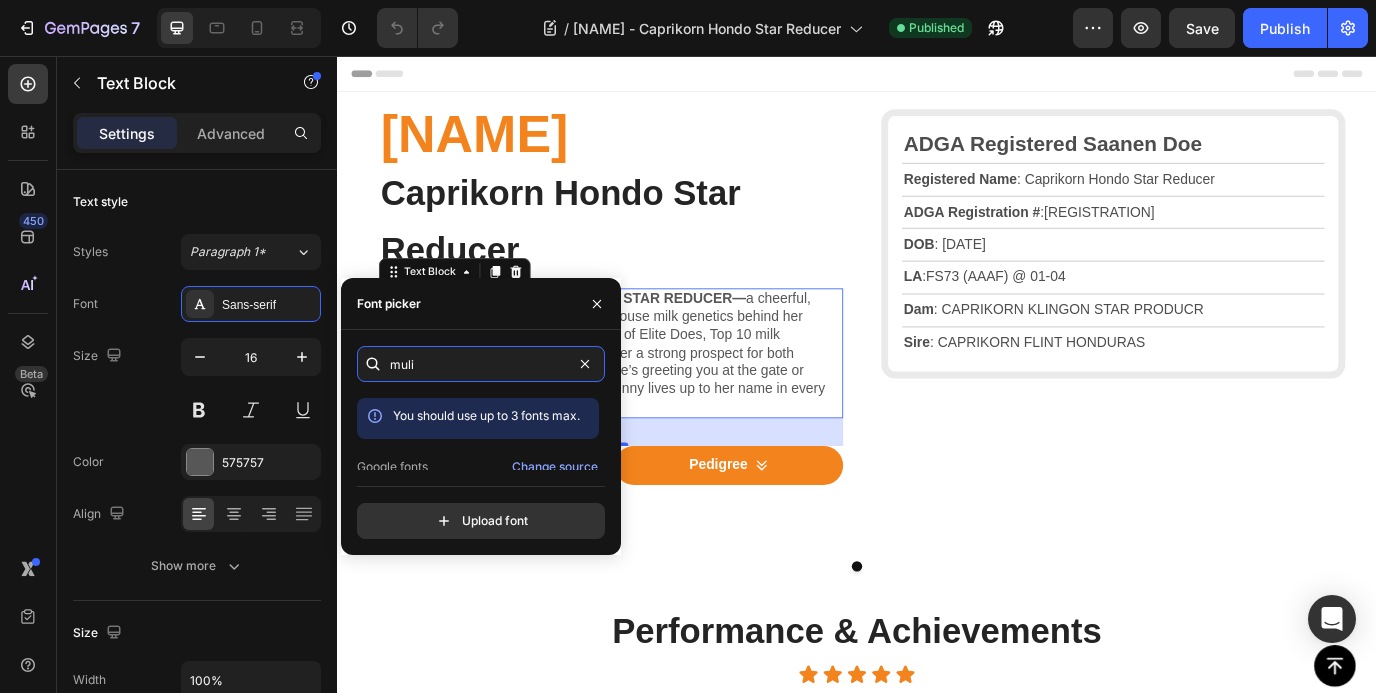 scroll, scrollTop: 49, scrollLeft: 0, axis: vertical 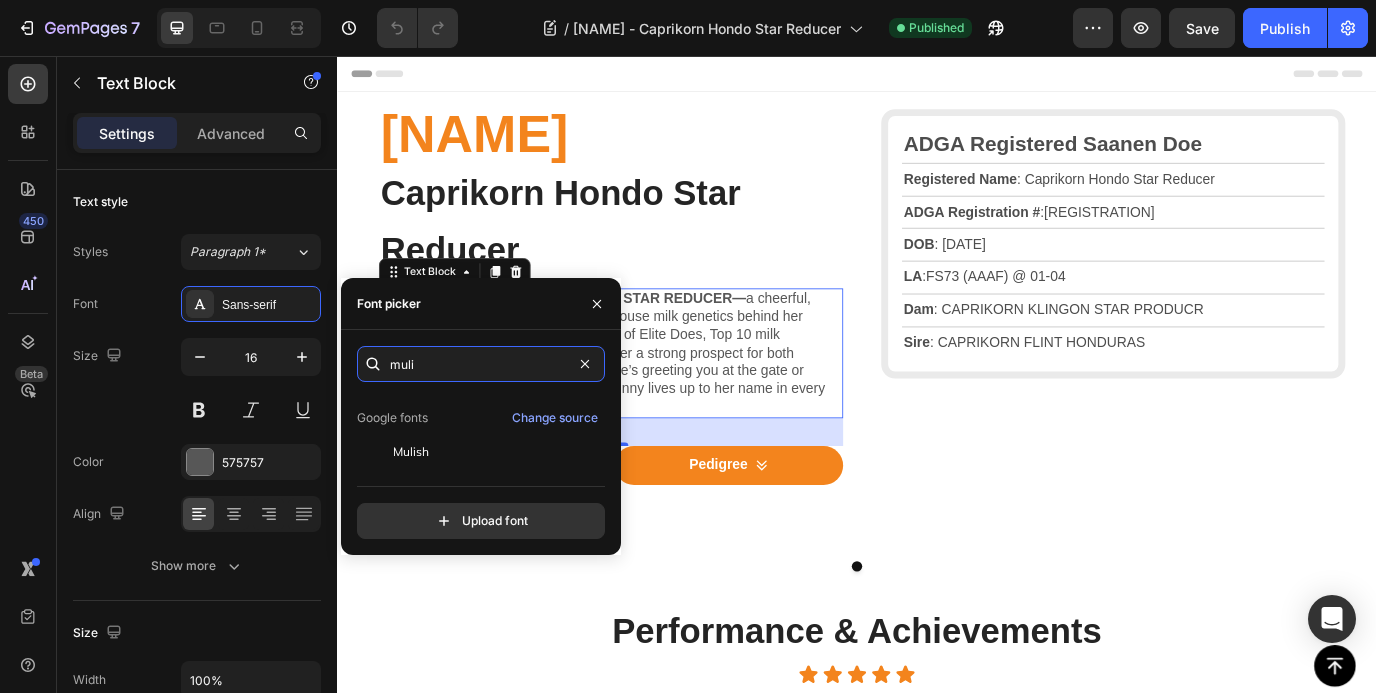 type on "muli" 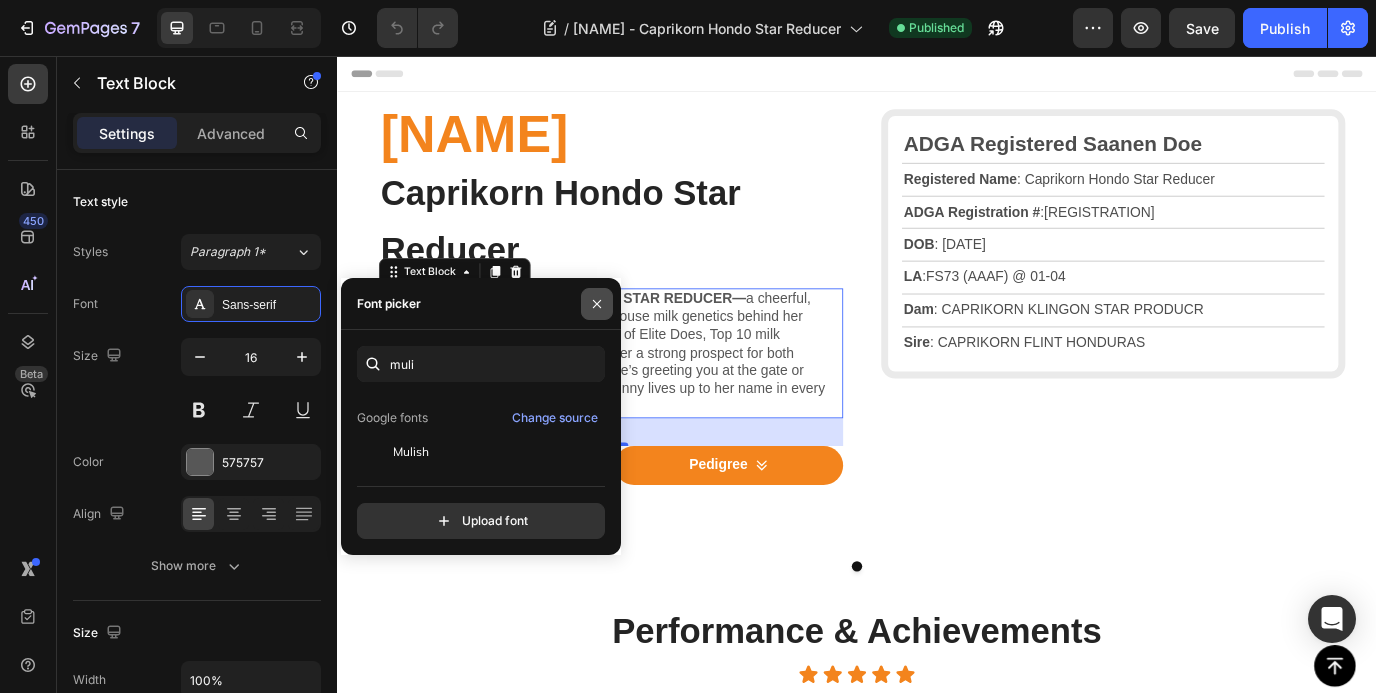 click 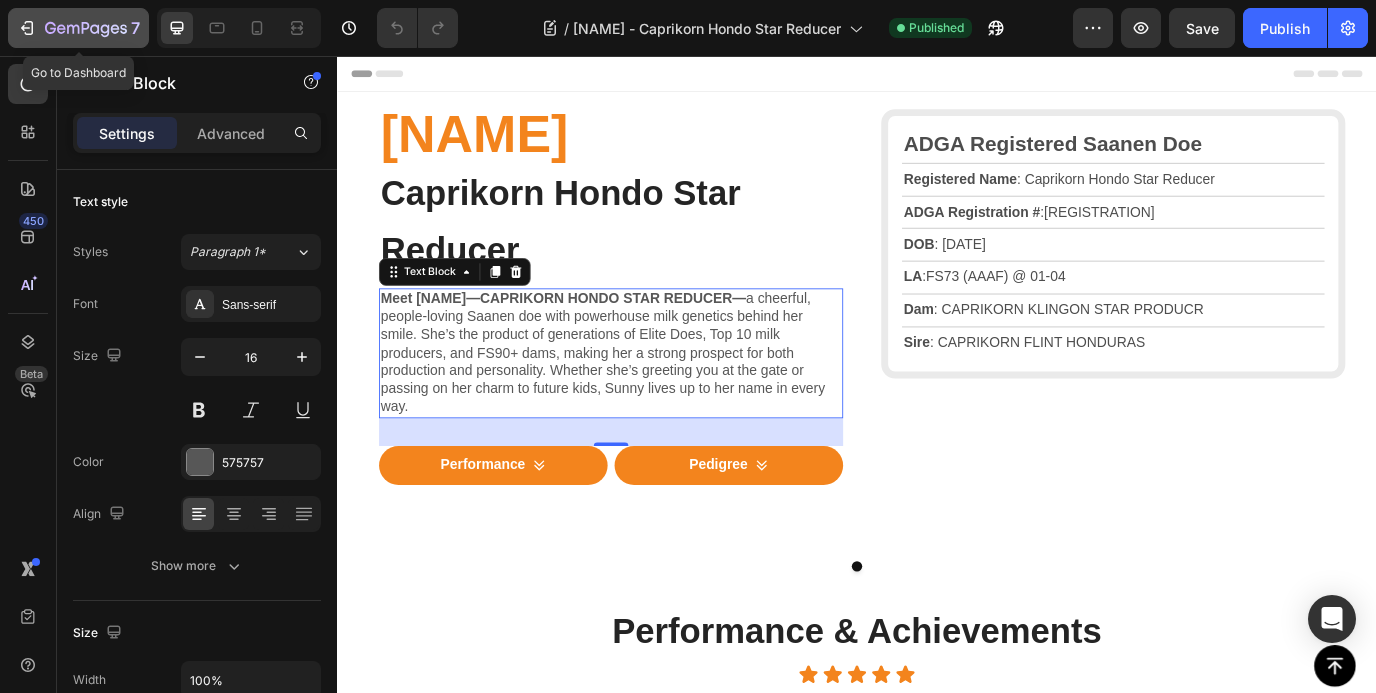 click 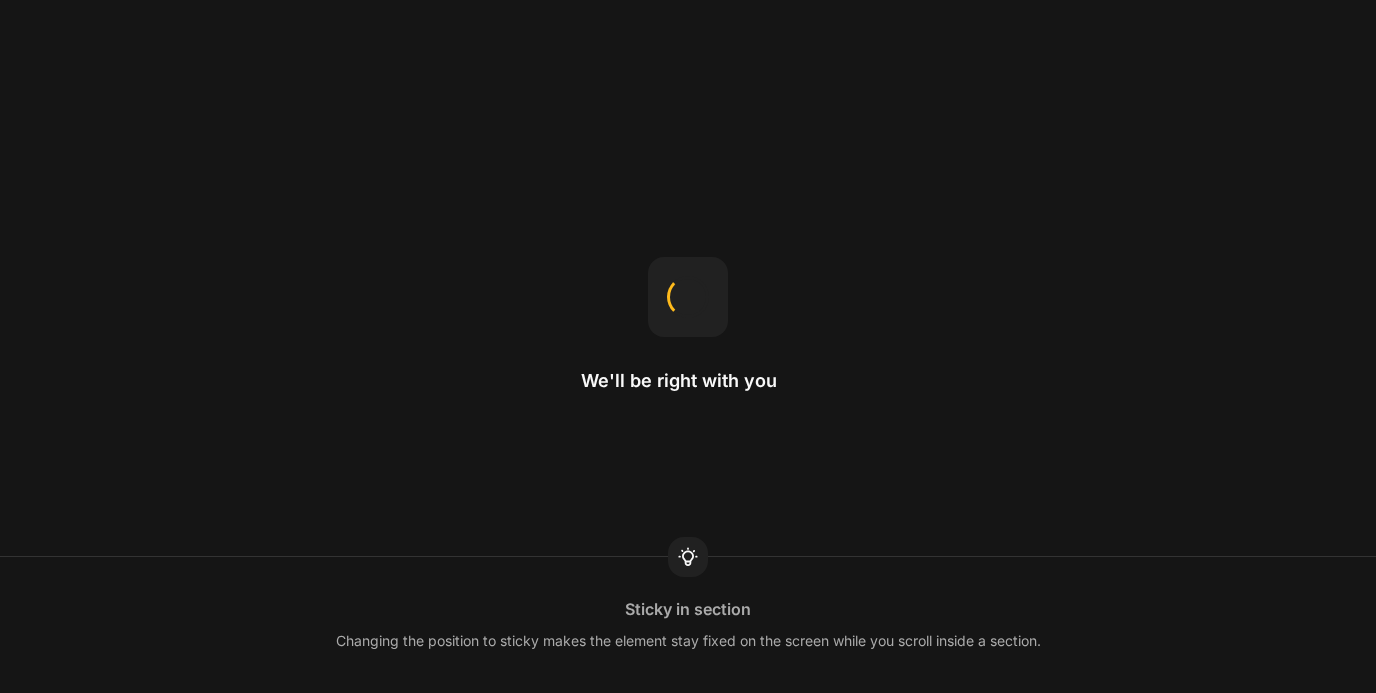 scroll, scrollTop: 0, scrollLeft: 0, axis: both 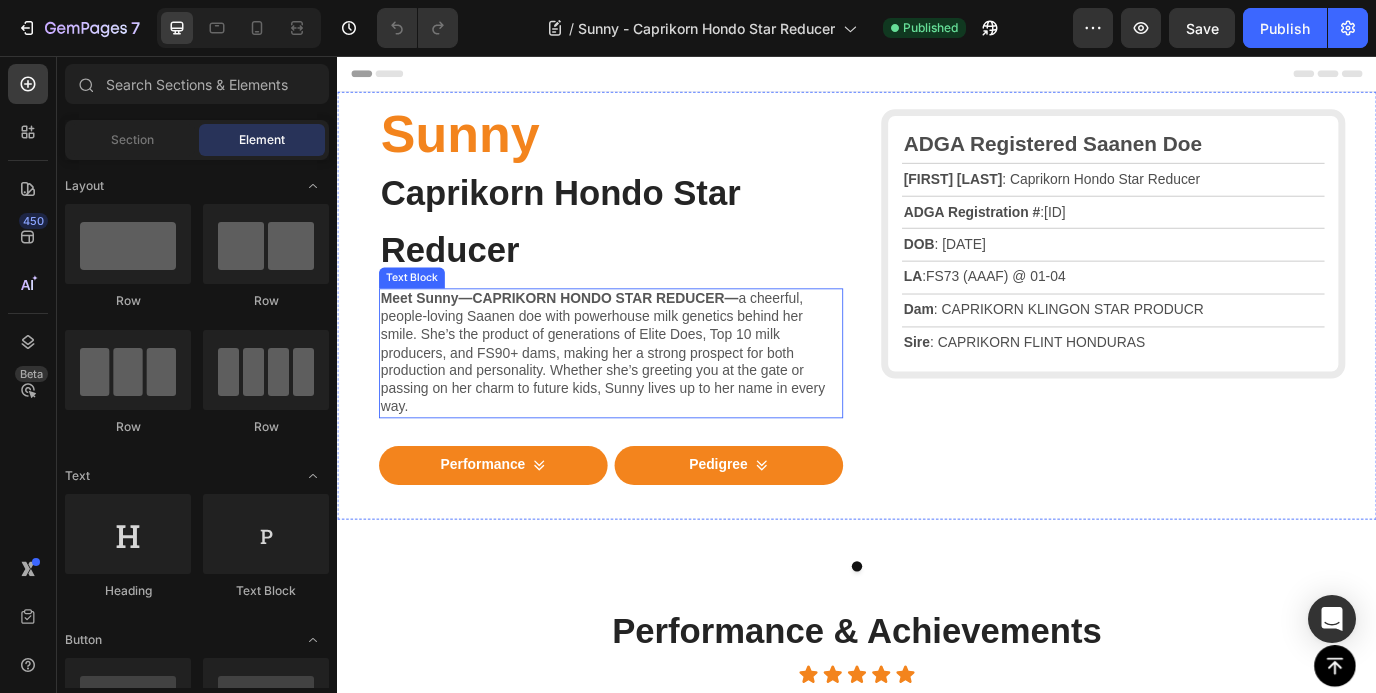 click on "Meet Sunny—CAPRIKORN HONDO STAR REDUCER— a cheerful, people-loving Saanen doe with powerhouse milk genetics behind her smile. She’s the product of generations of Elite Does, Top 10 milk producers, and FS90+ dams, making her a strong prospect for both production and personality. Whether she’s greeting you at the gate or passing on her charm to future kids, Sunny lives up to her name in every way." at bounding box center (653, 399) 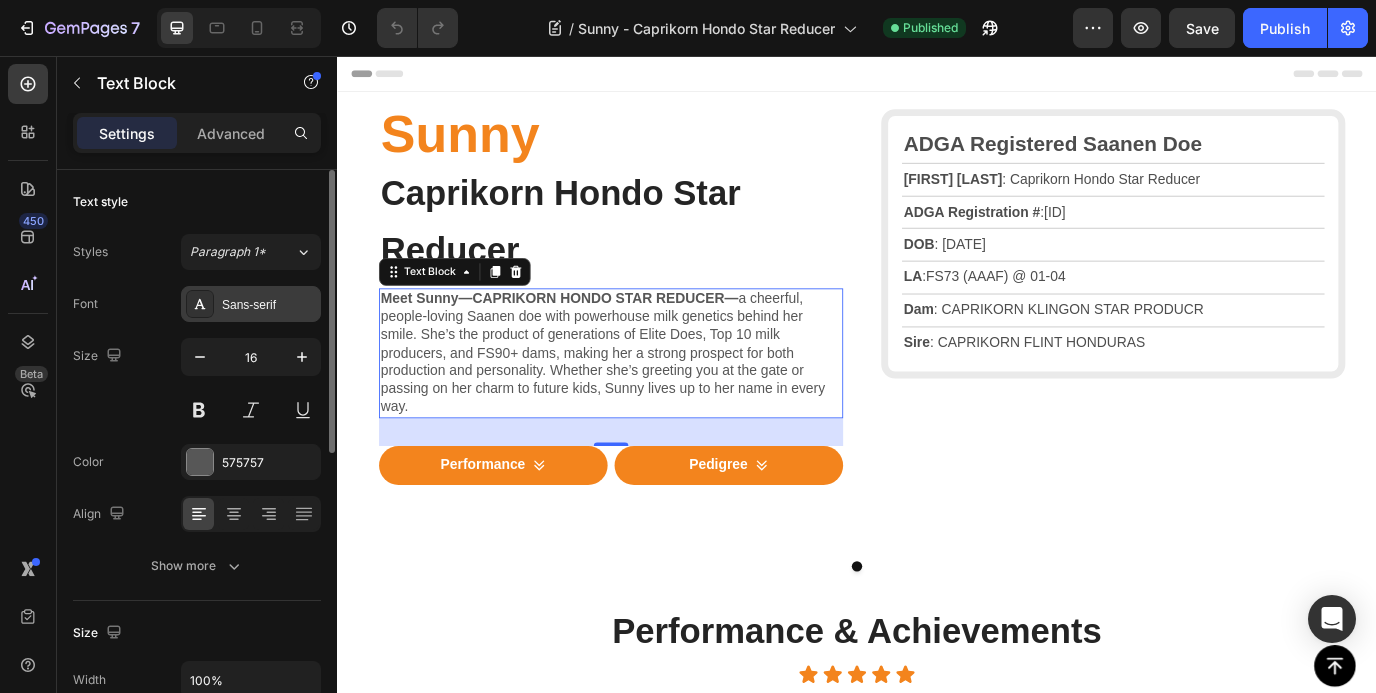 click on "Sans-serif" at bounding box center [269, 305] 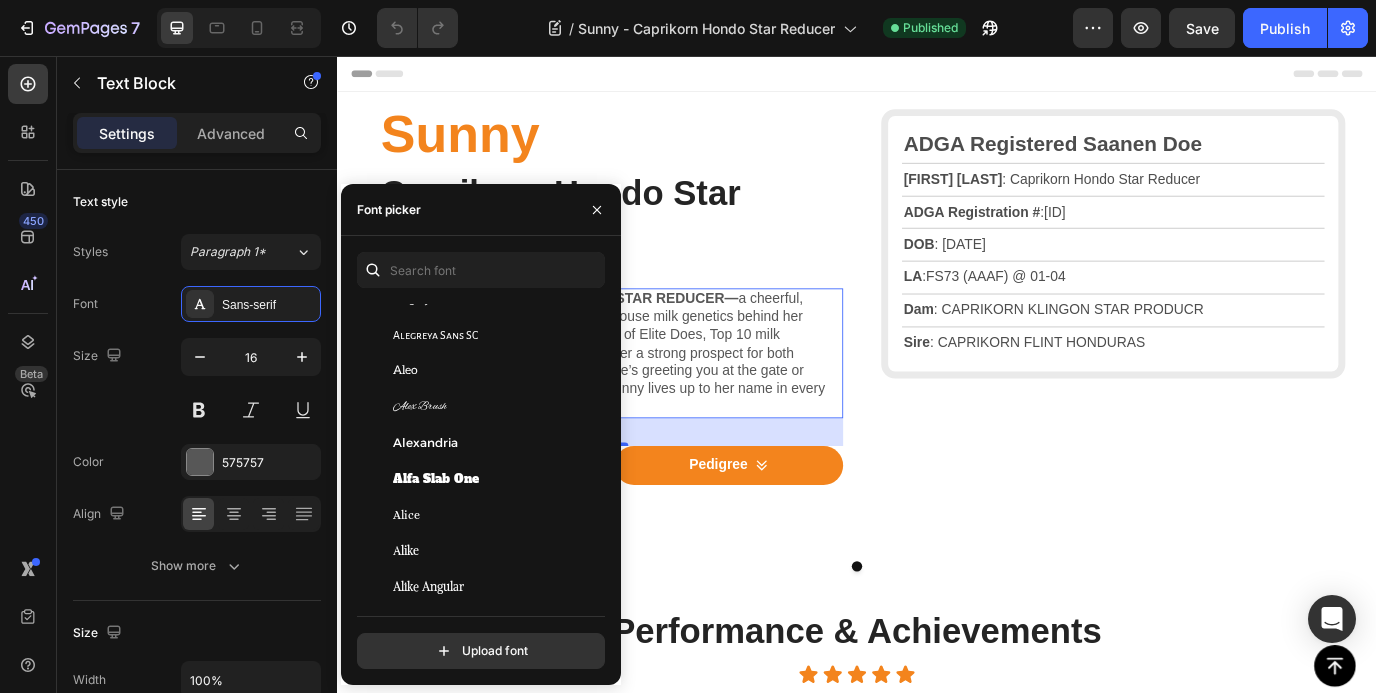 scroll, scrollTop: 1265, scrollLeft: 0, axis: vertical 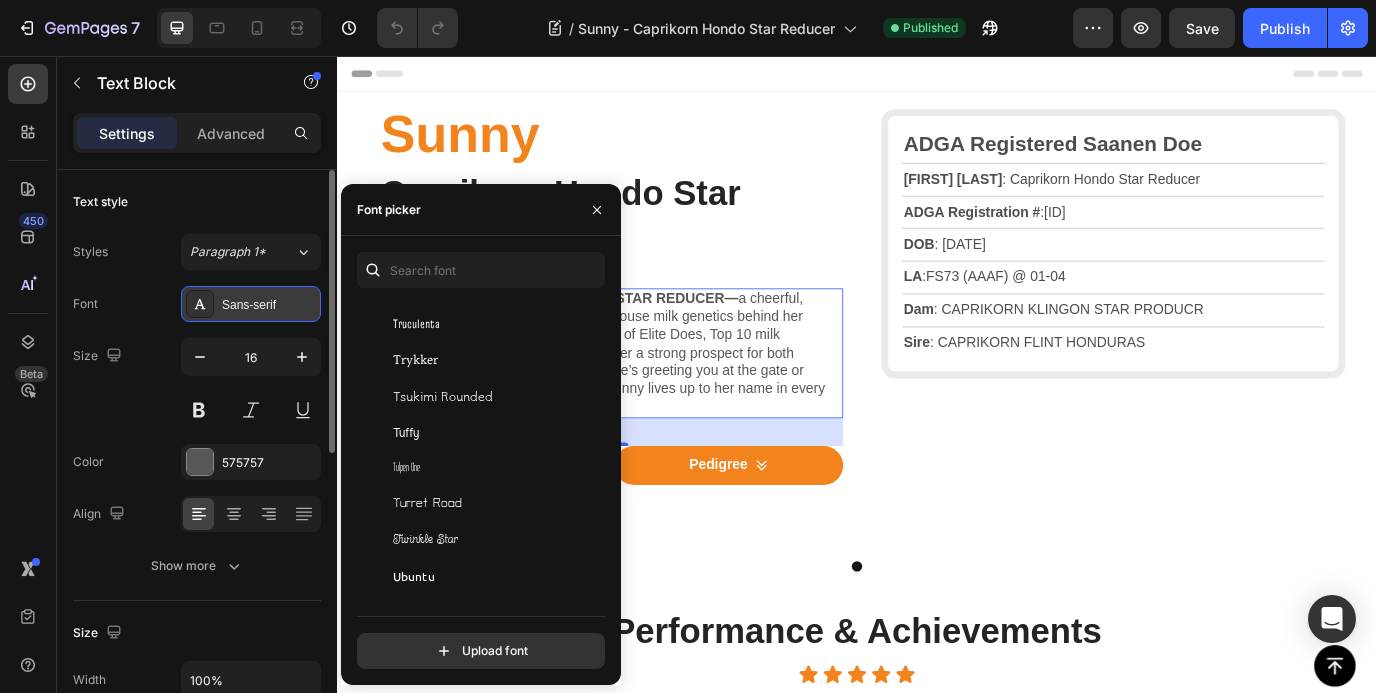 click on "Sans-serif" at bounding box center [269, 305] 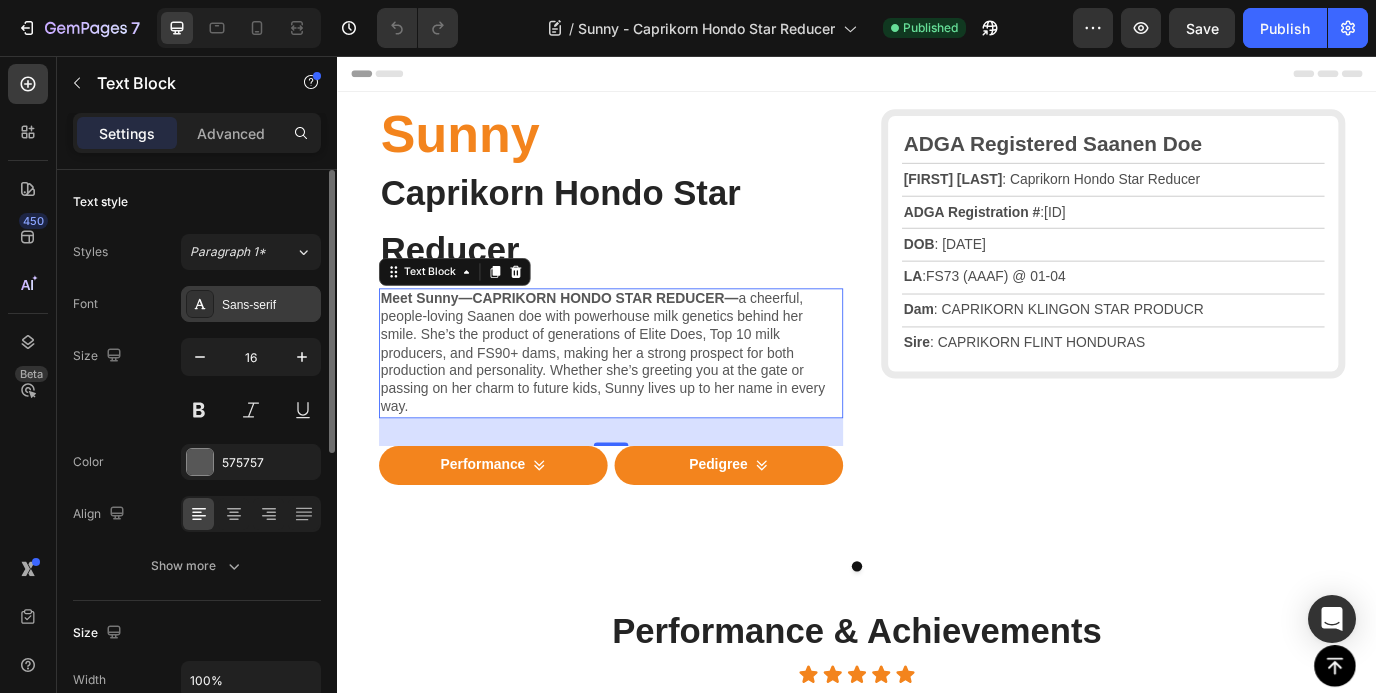 click on "Sans-serif" at bounding box center [269, 305] 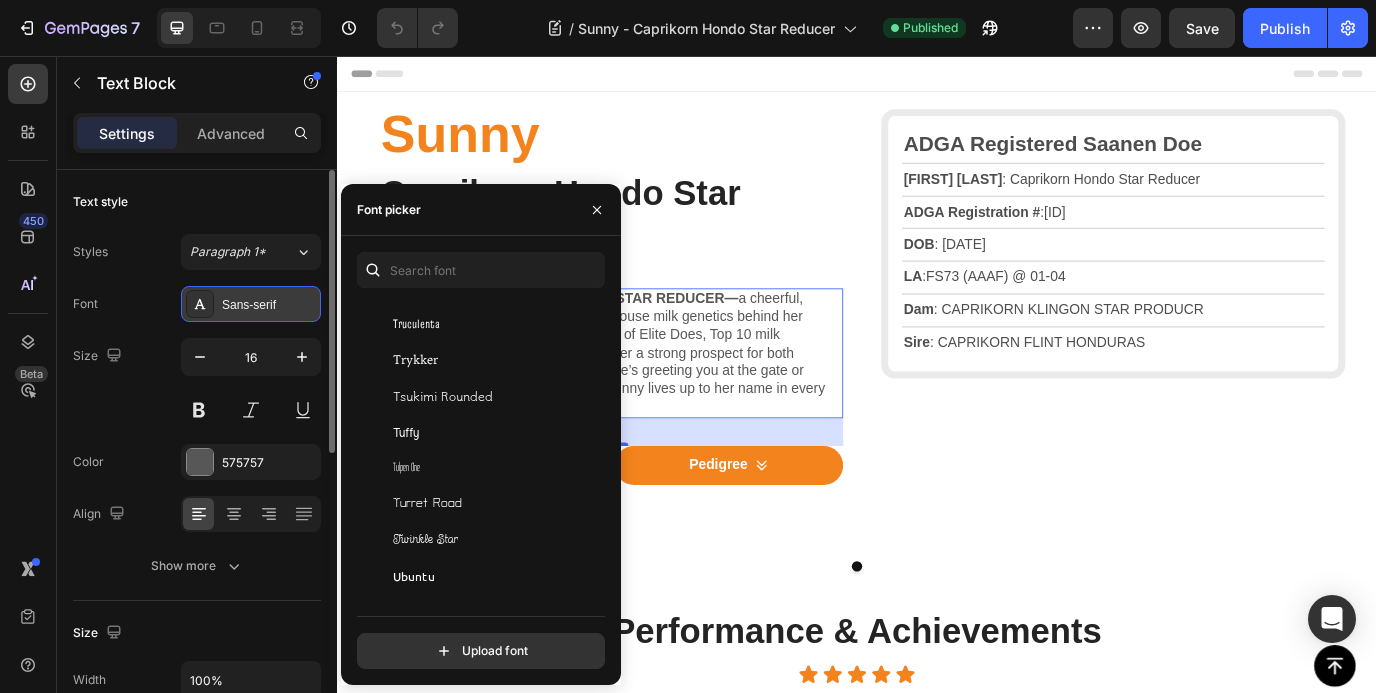 click 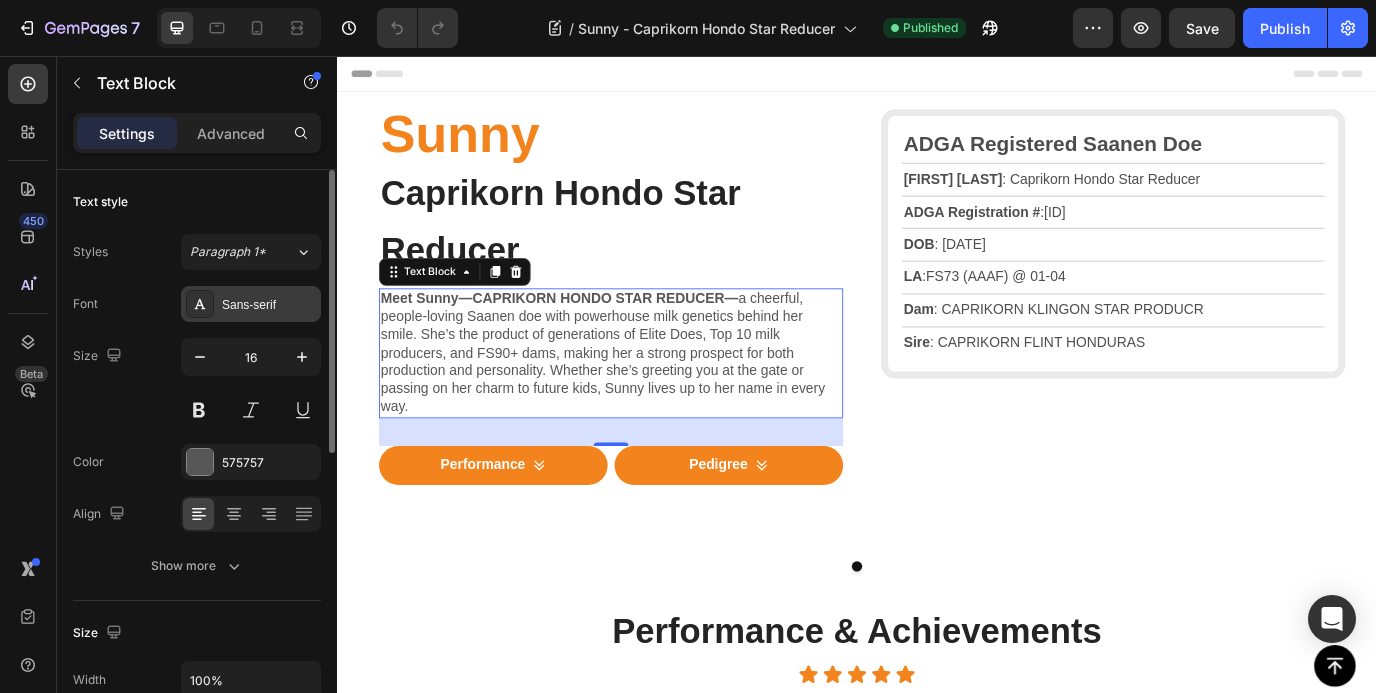 click on "Sans-serif" at bounding box center [269, 305] 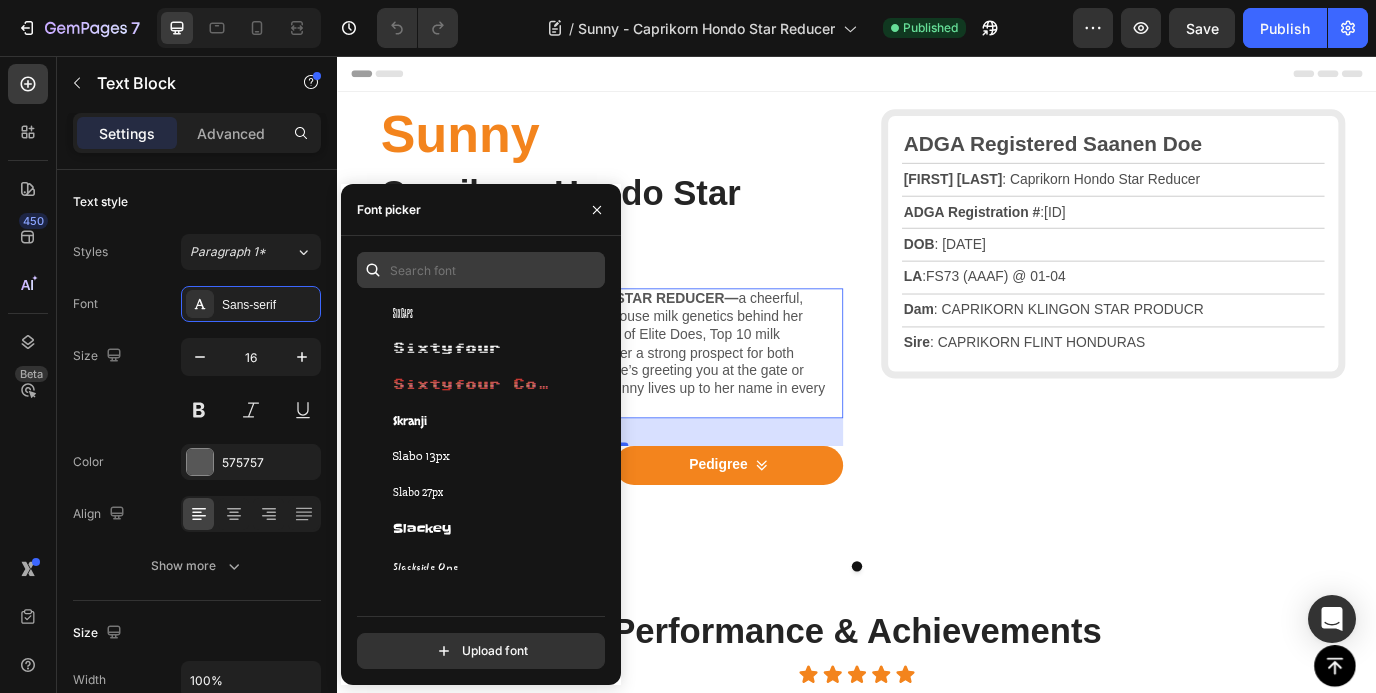 scroll, scrollTop: 58254, scrollLeft: 0, axis: vertical 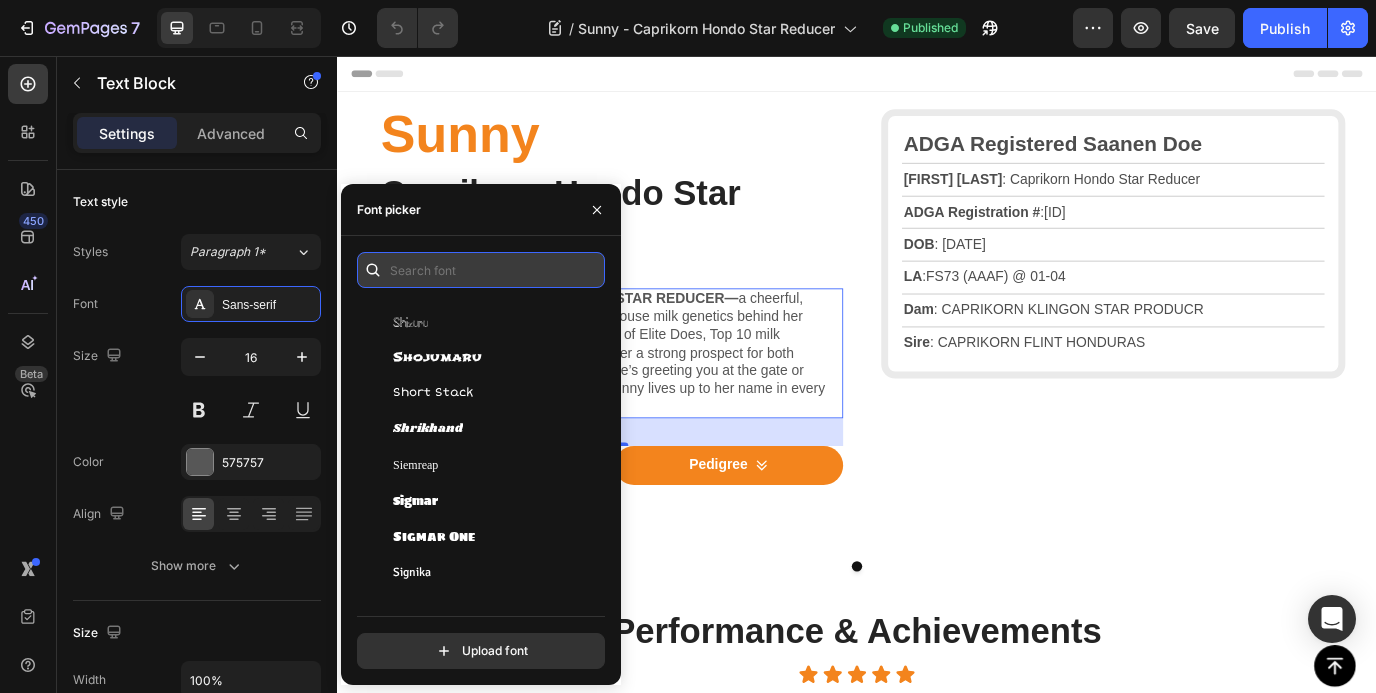 click at bounding box center (481, 270) 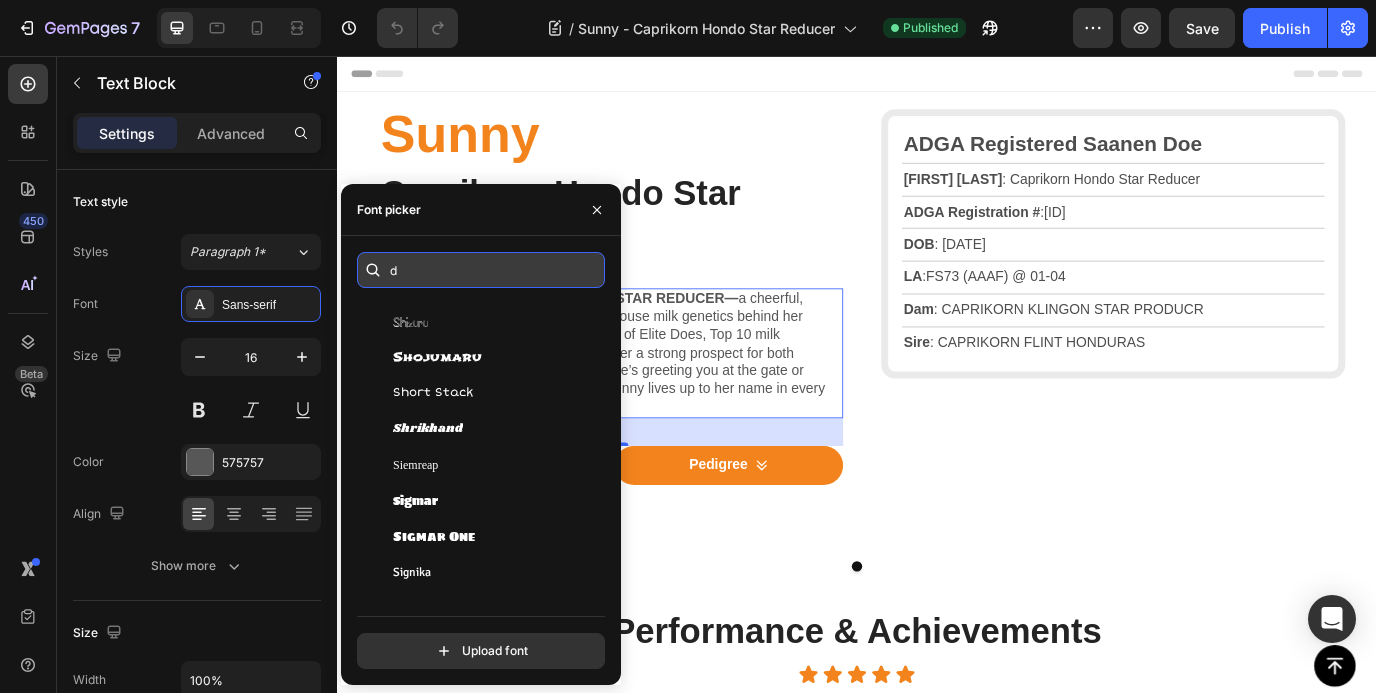 scroll, scrollTop: 0, scrollLeft: 0, axis: both 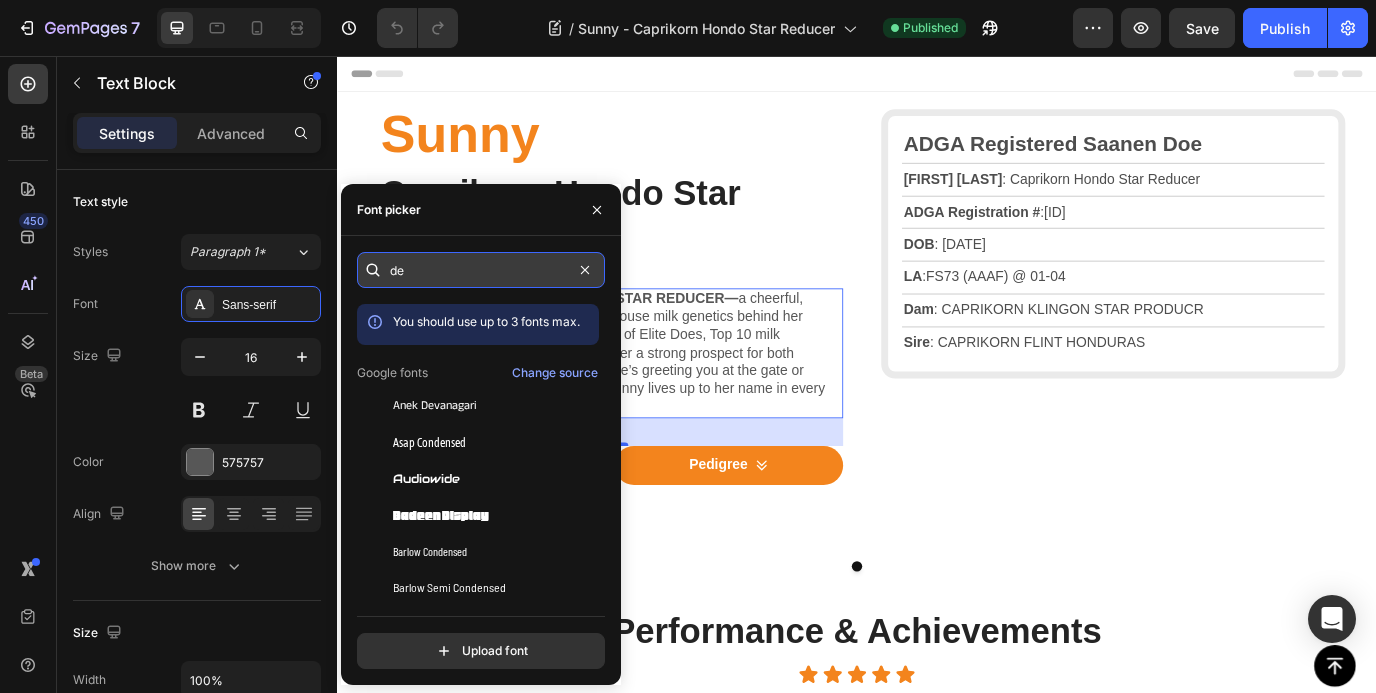 type on "d" 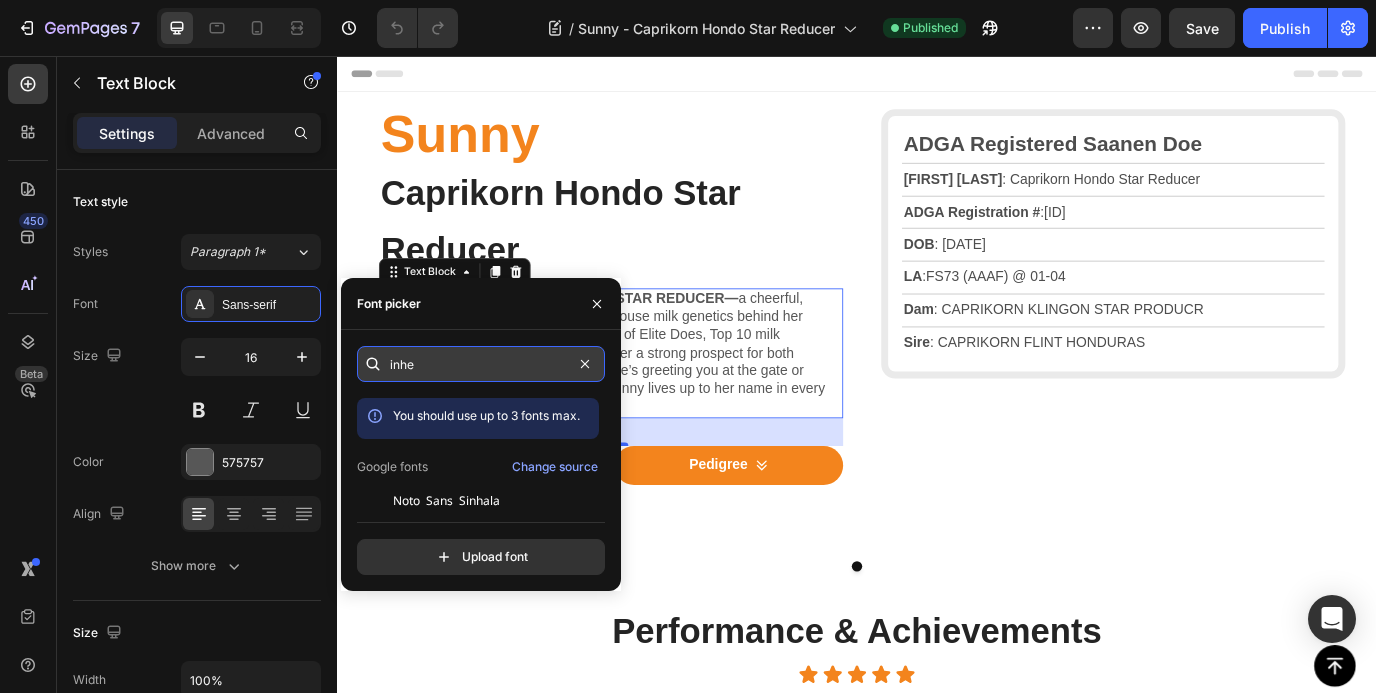type on "inher" 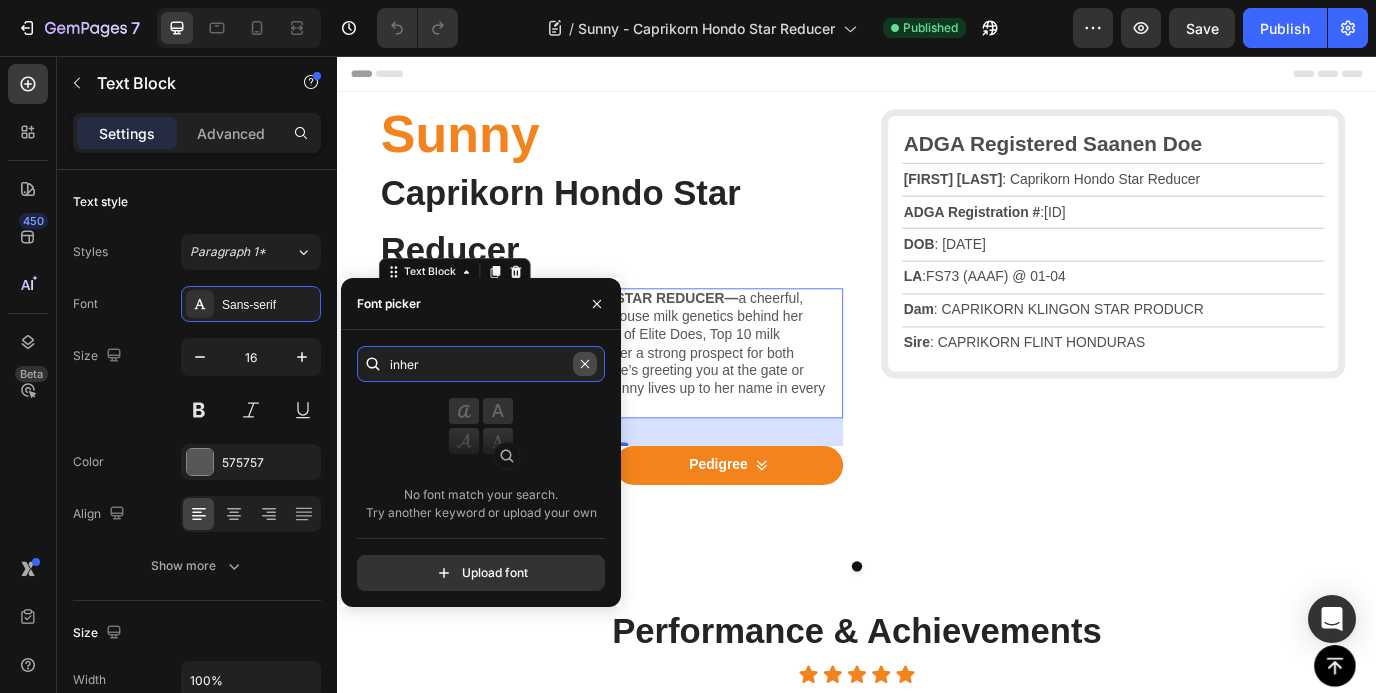 type 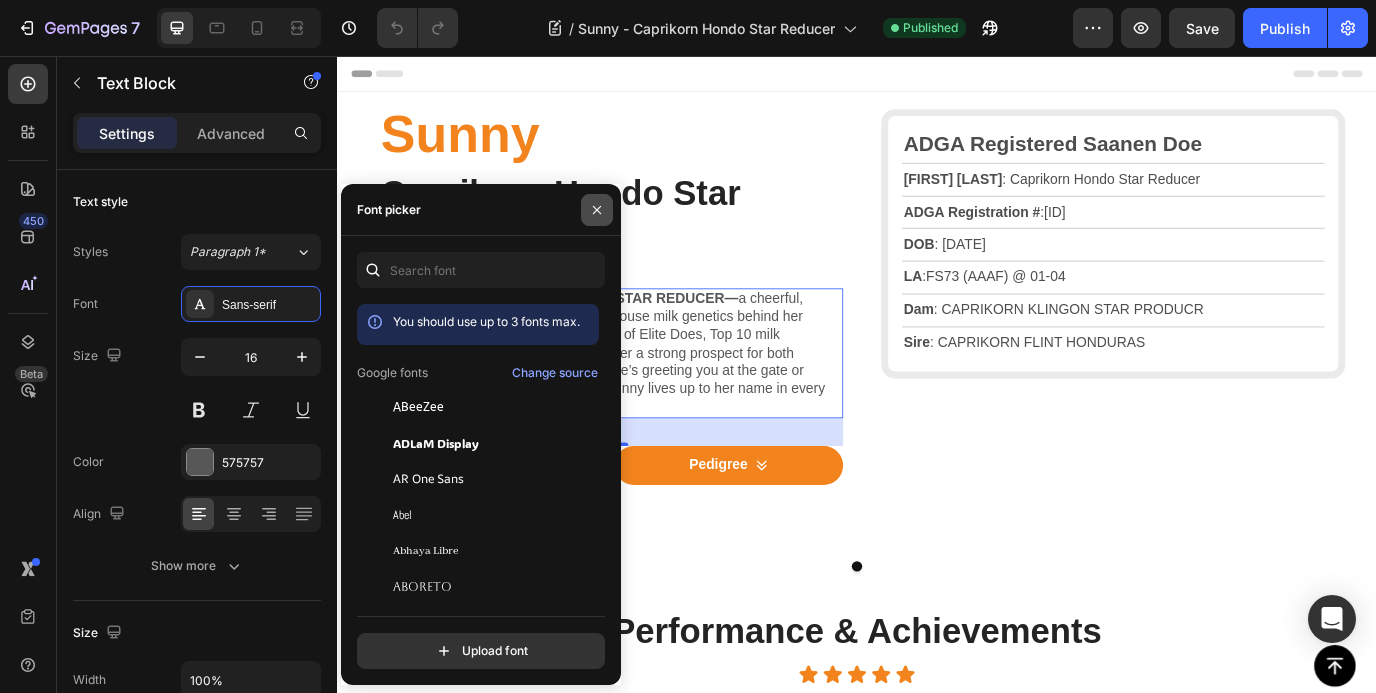 click 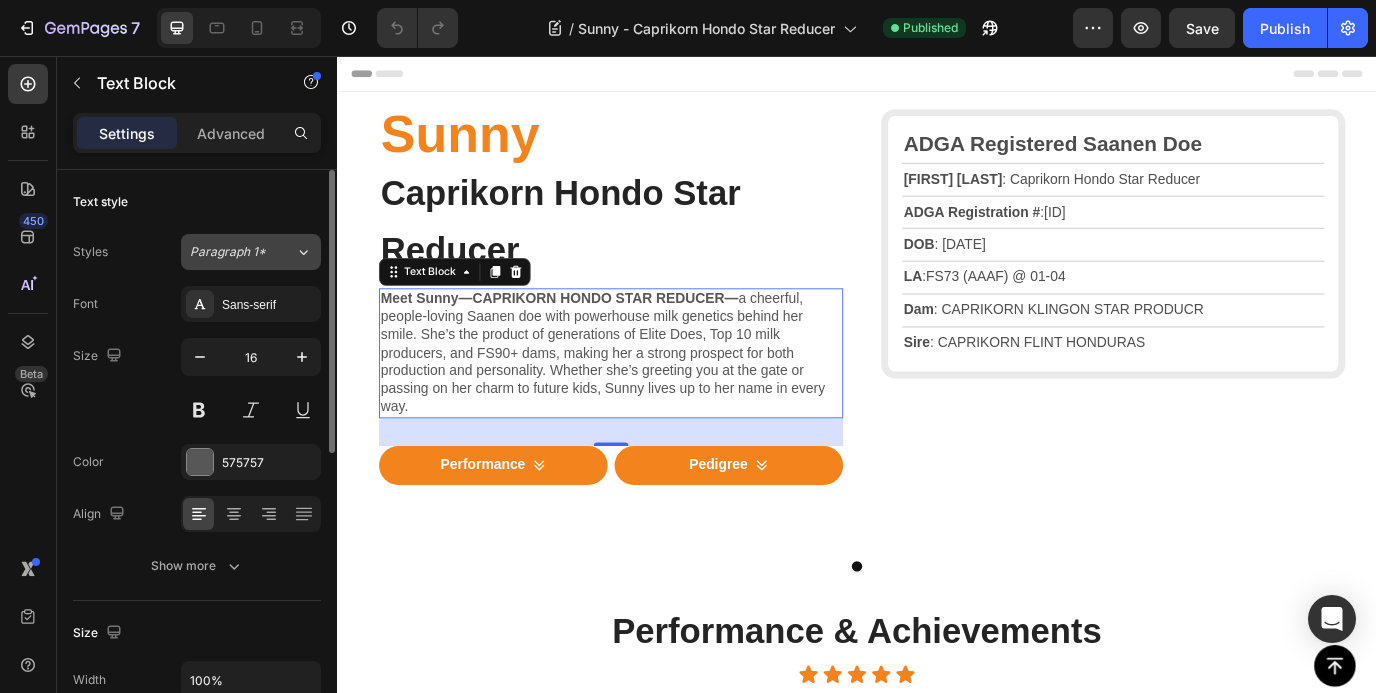 click 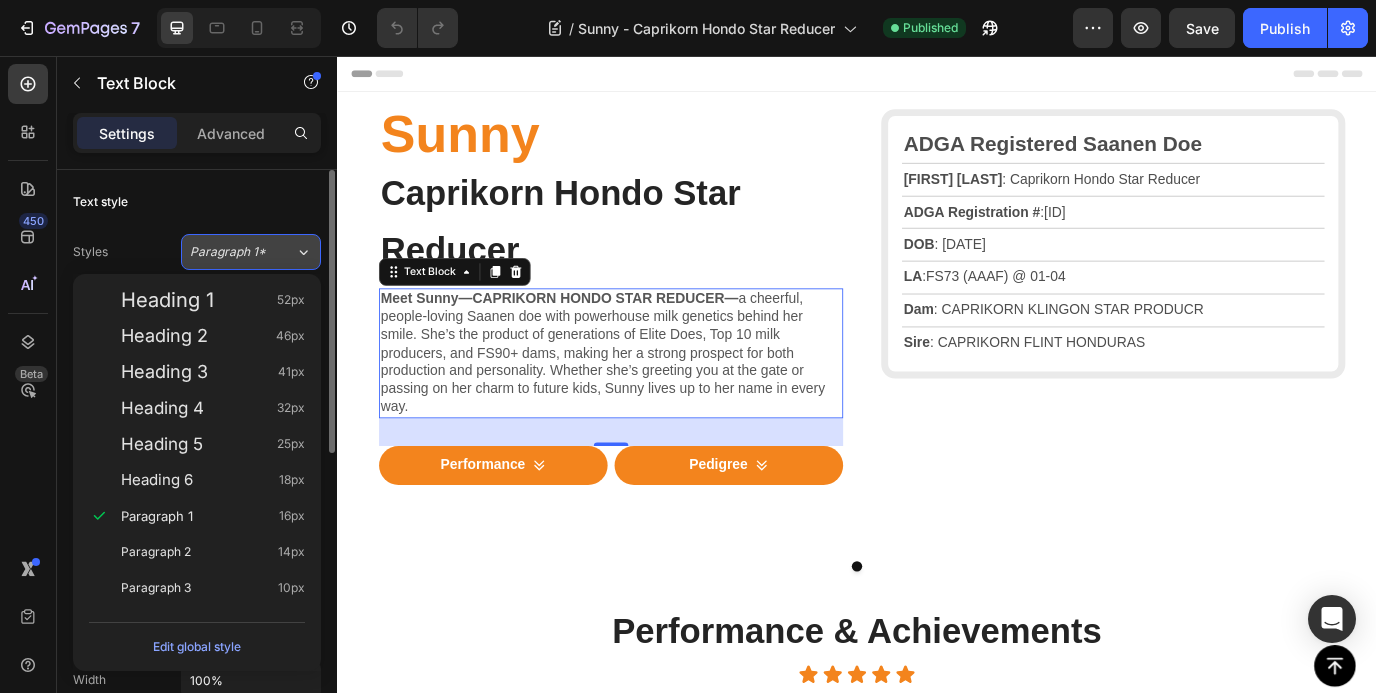 click 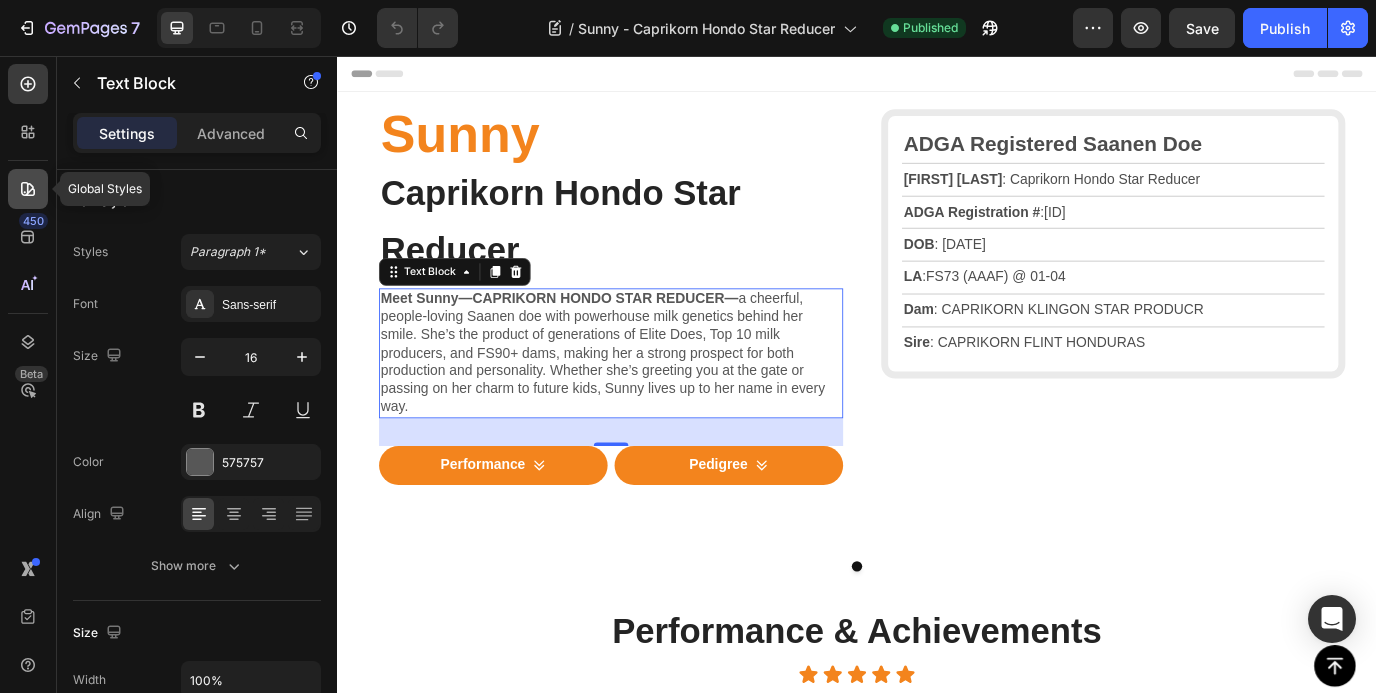 click 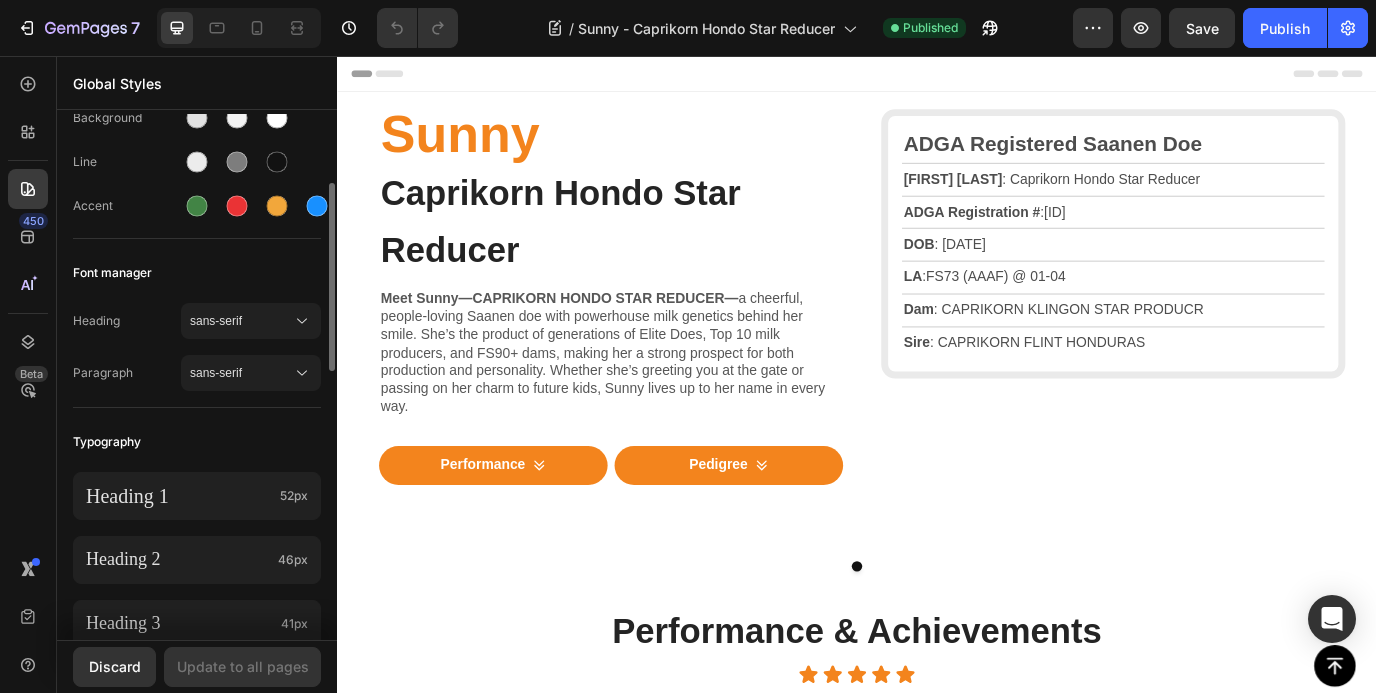 scroll, scrollTop: 176, scrollLeft: 0, axis: vertical 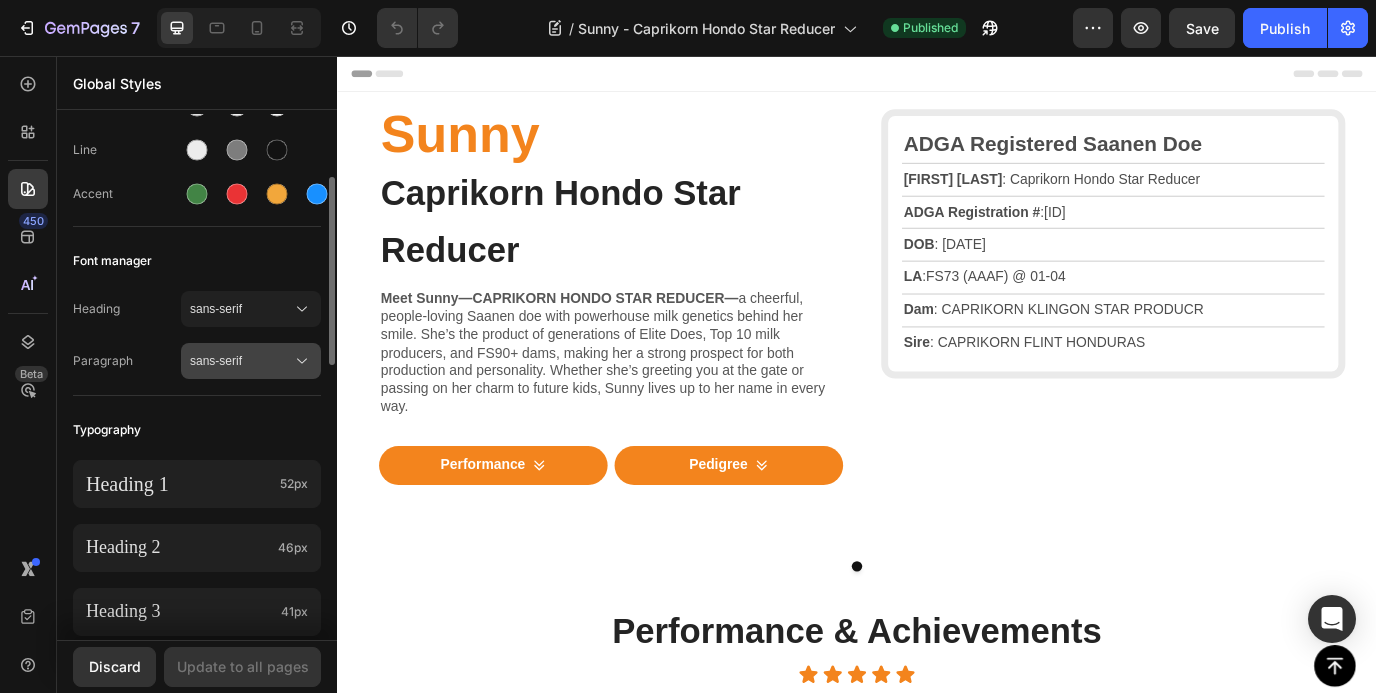 click on "sans-serif" at bounding box center (241, 361) 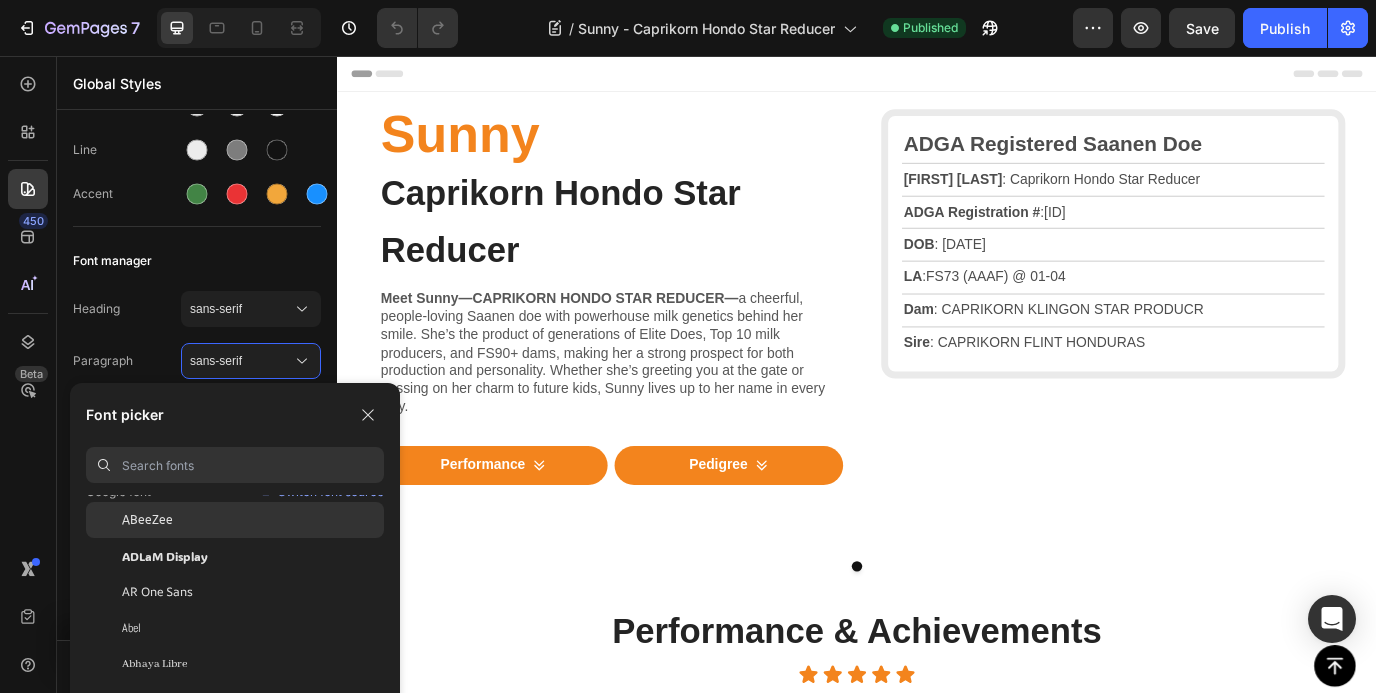 scroll, scrollTop: 0, scrollLeft: 0, axis: both 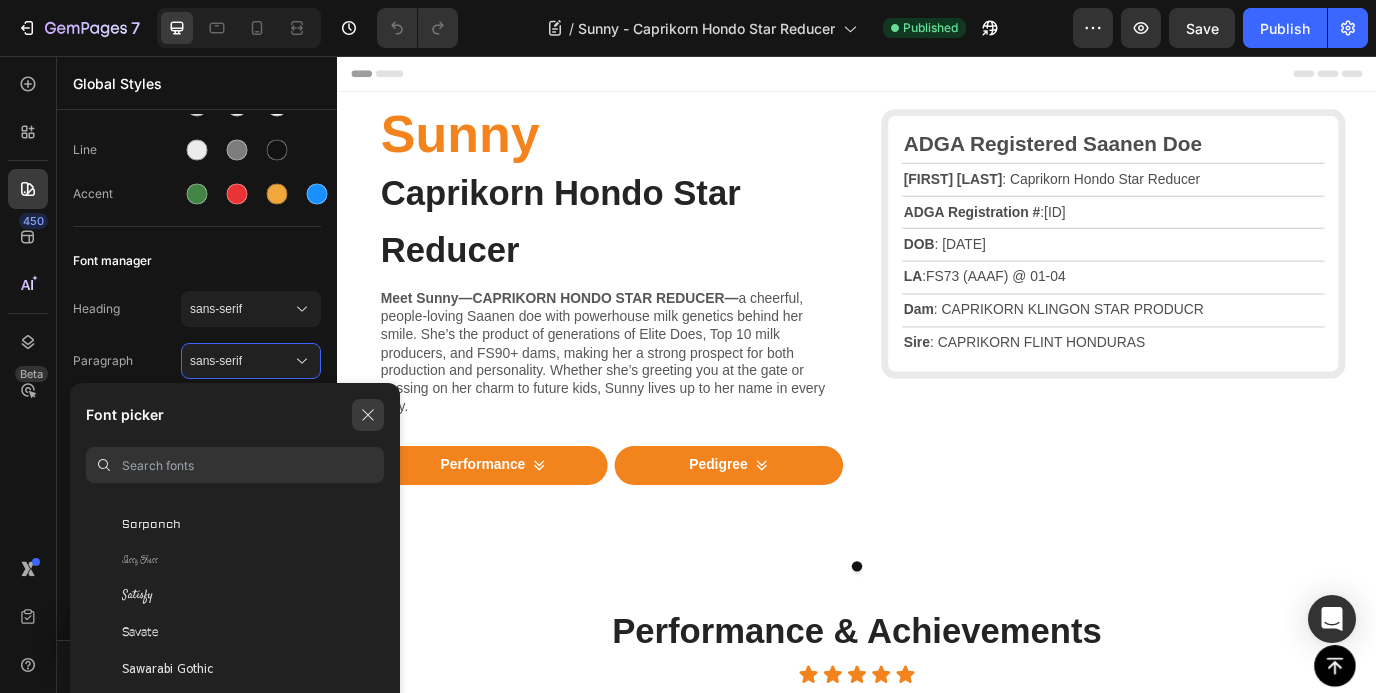 click 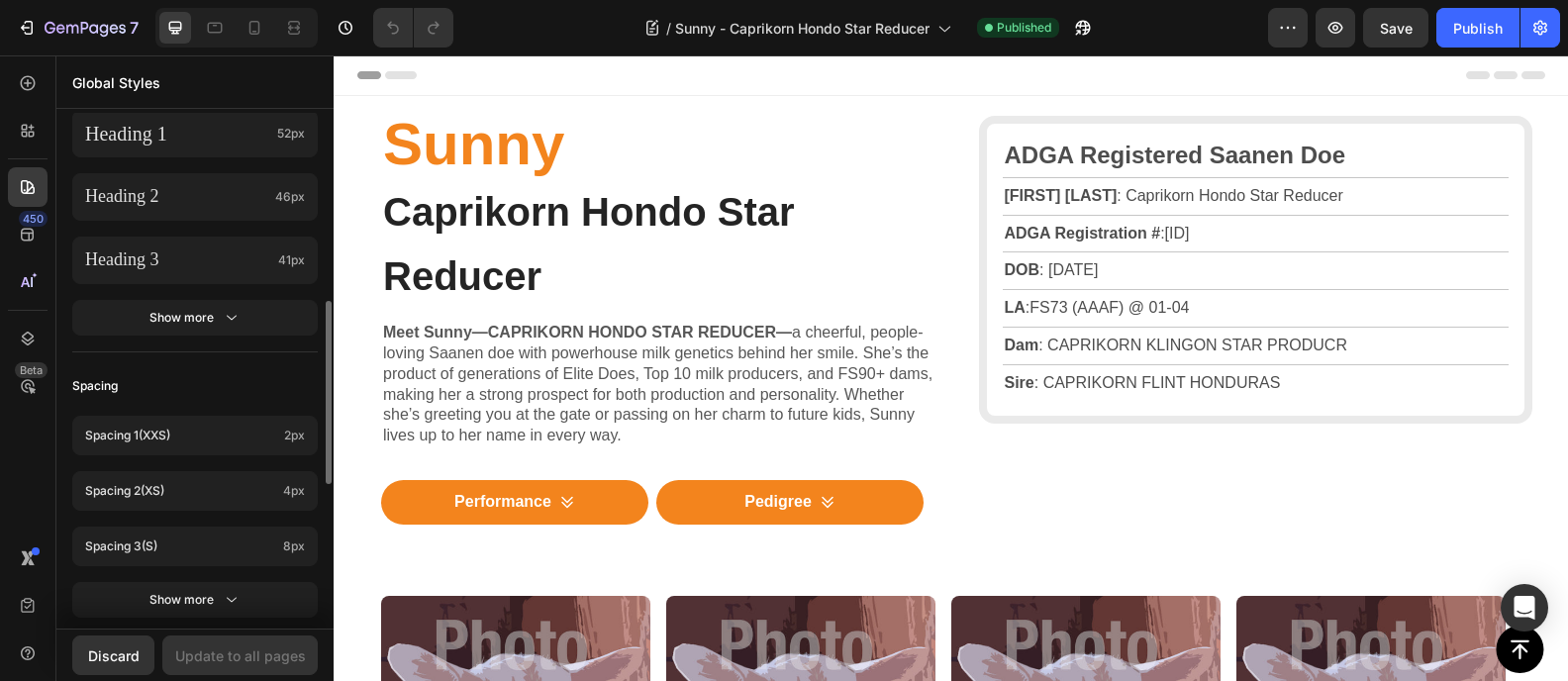 scroll, scrollTop: 524, scrollLeft: 0, axis: vertical 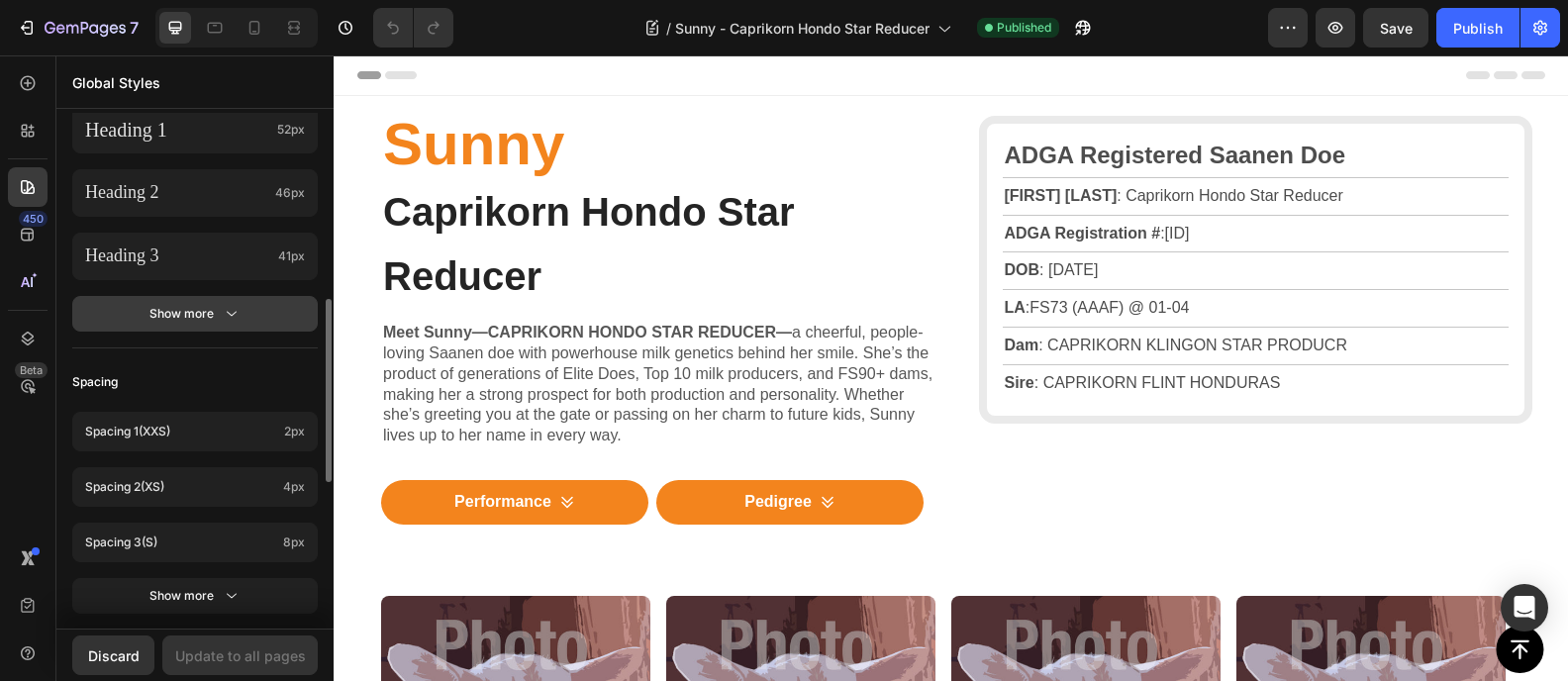click on "Show more" 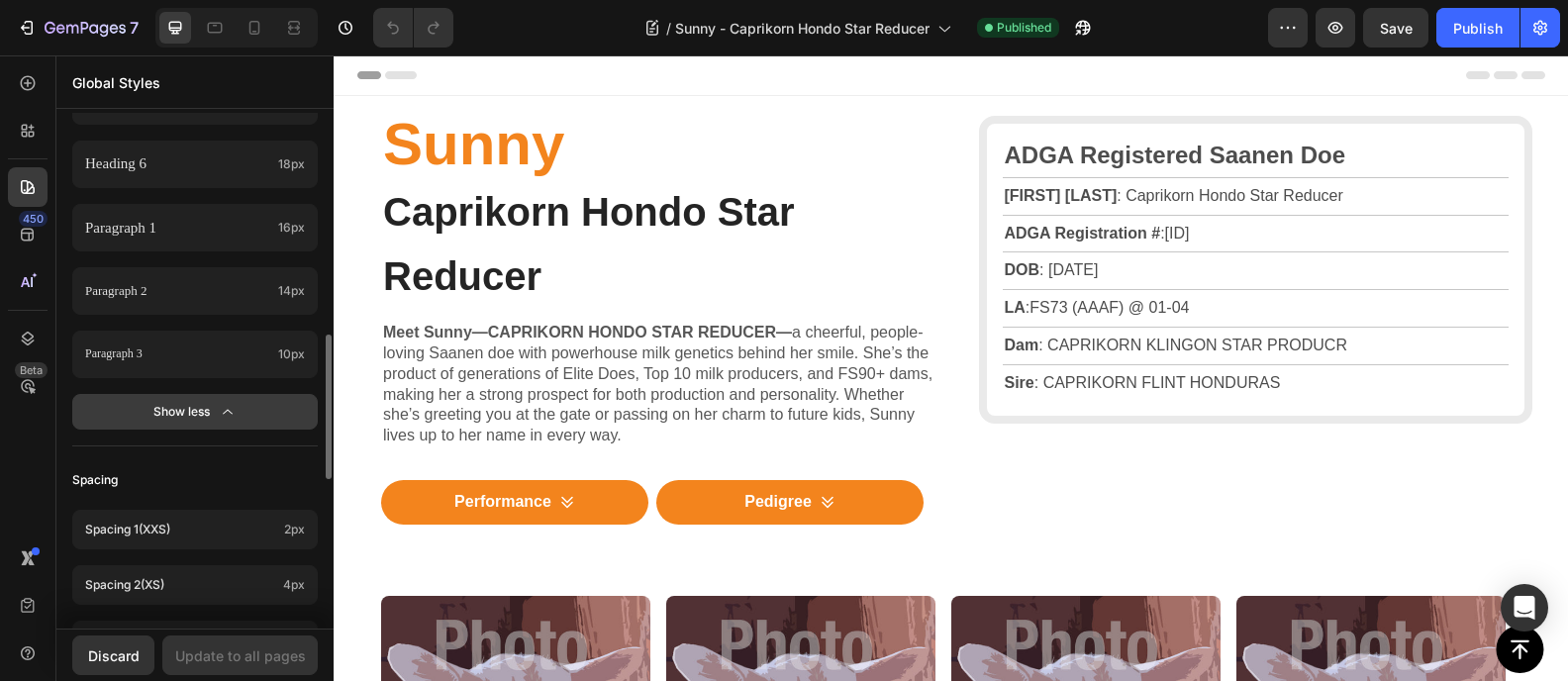 scroll, scrollTop: 807, scrollLeft: 0, axis: vertical 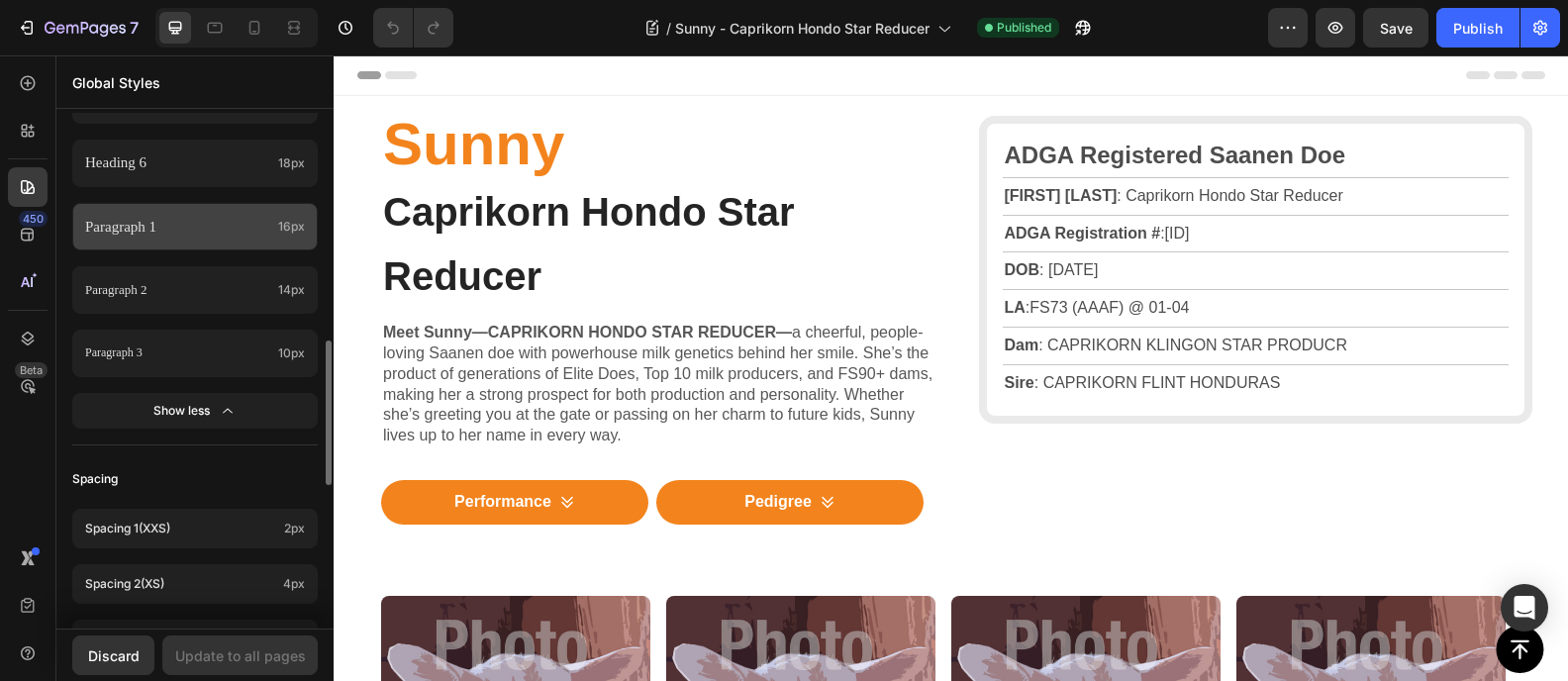 click on "Paragraph 1" at bounding box center (177, 227) 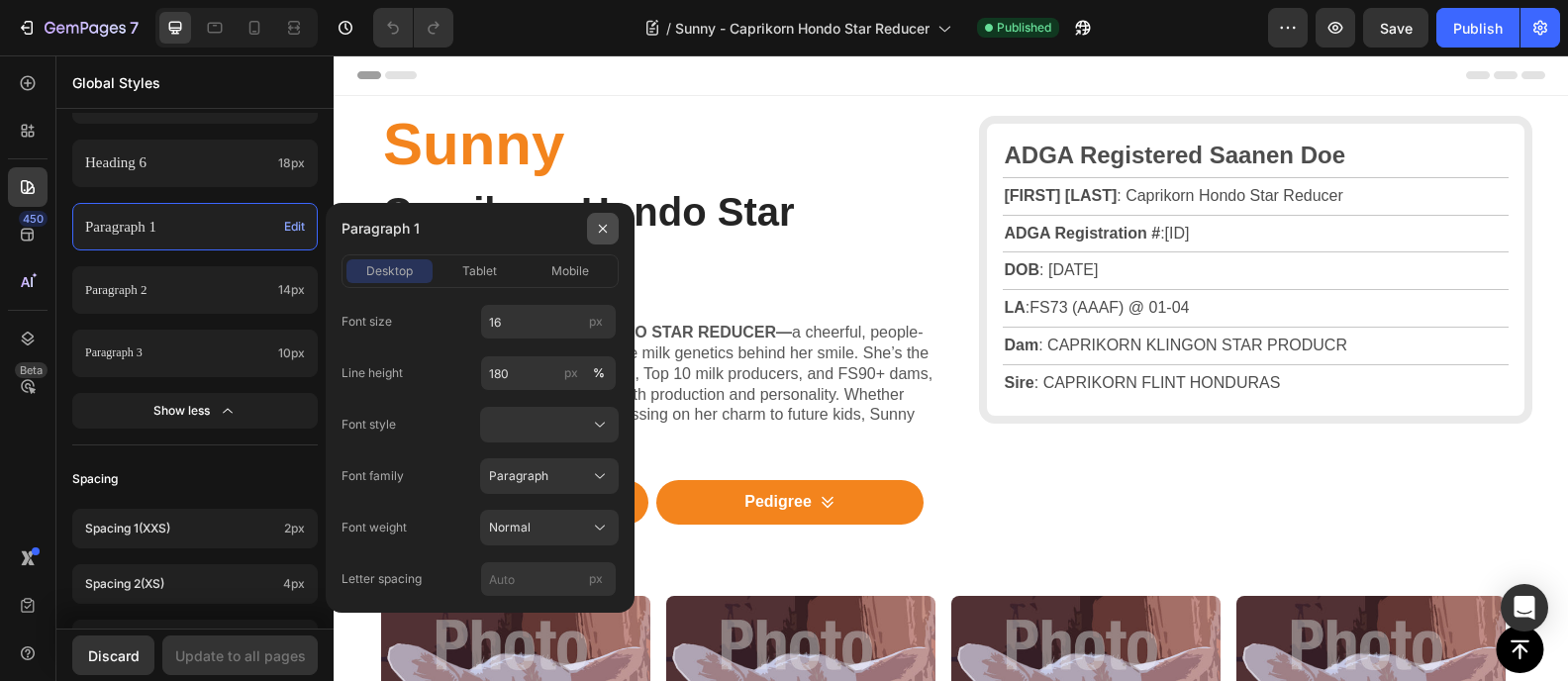 click 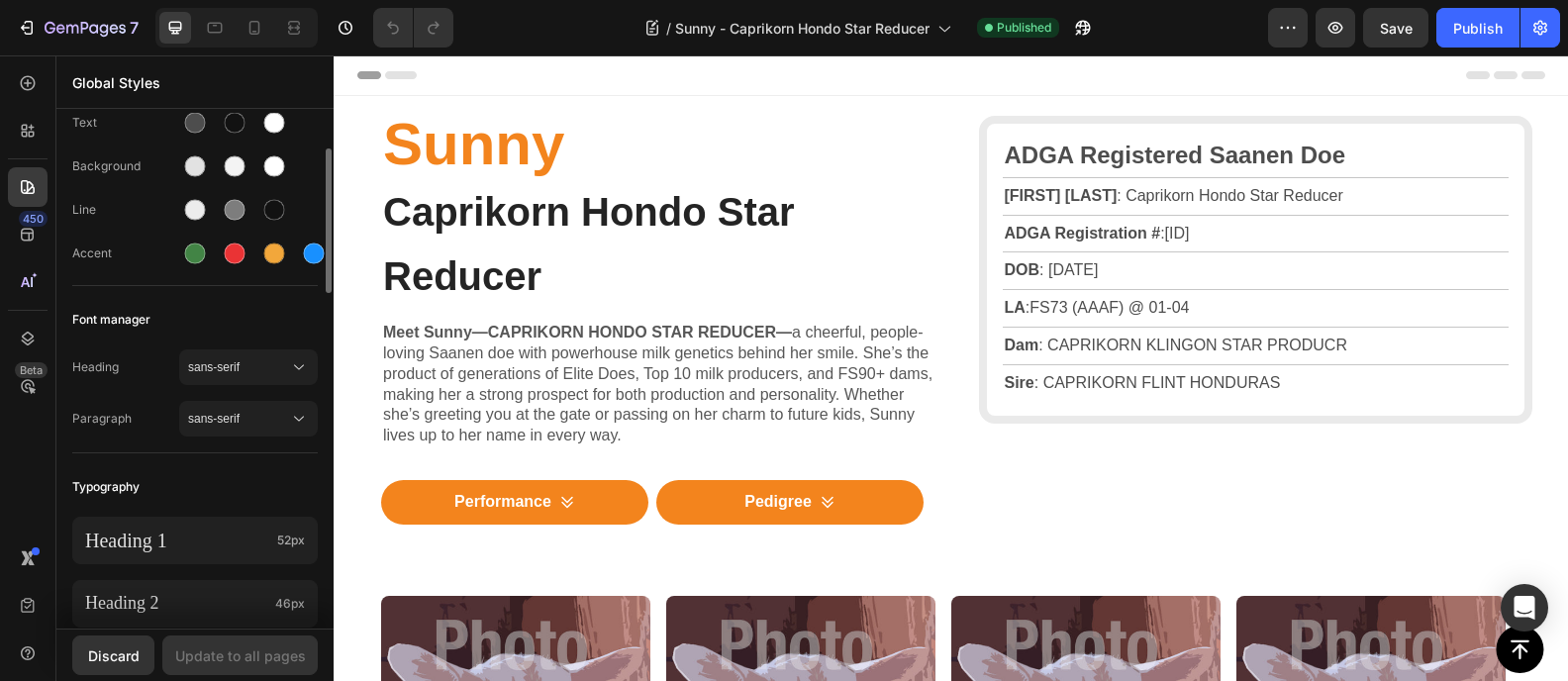 scroll, scrollTop: 111, scrollLeft: 0, axis: vertical 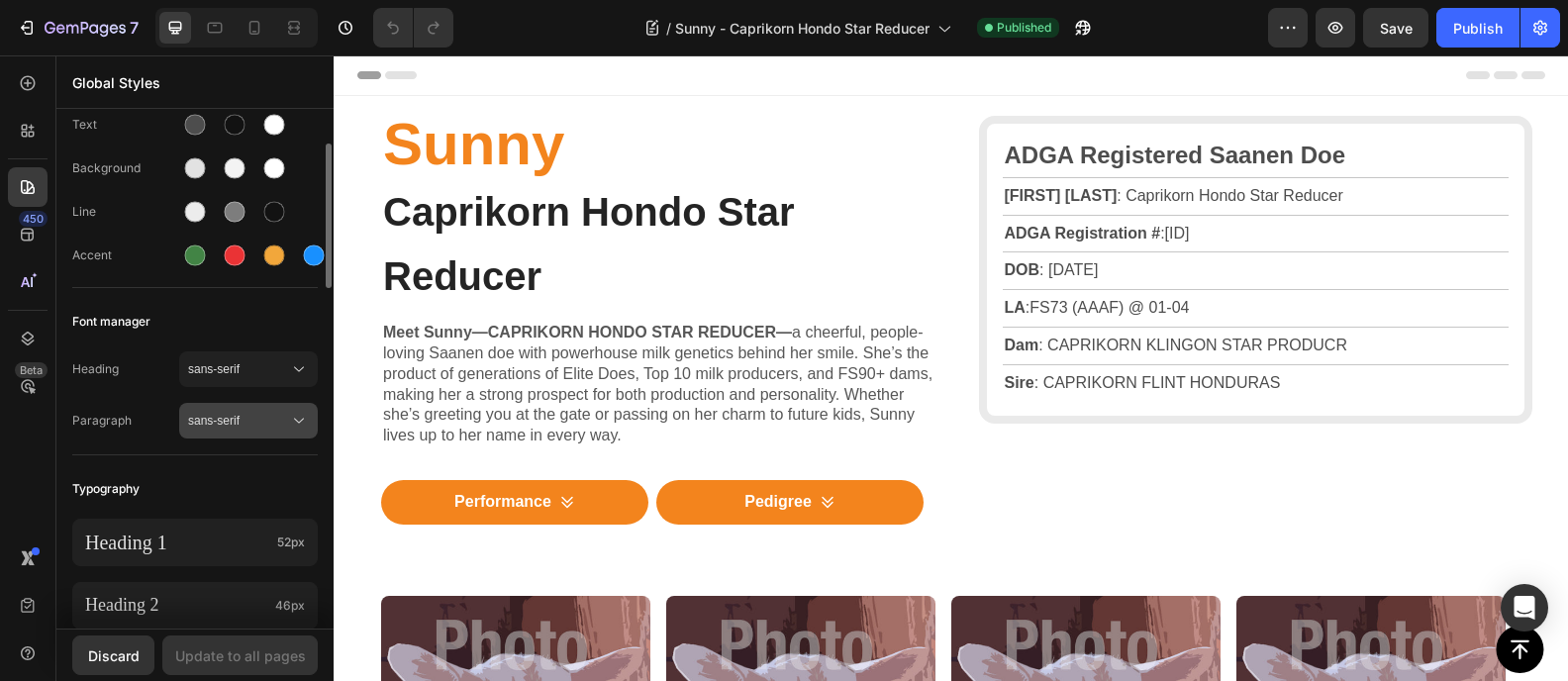 click on "sans-serif" at bounding box center [239, 421] 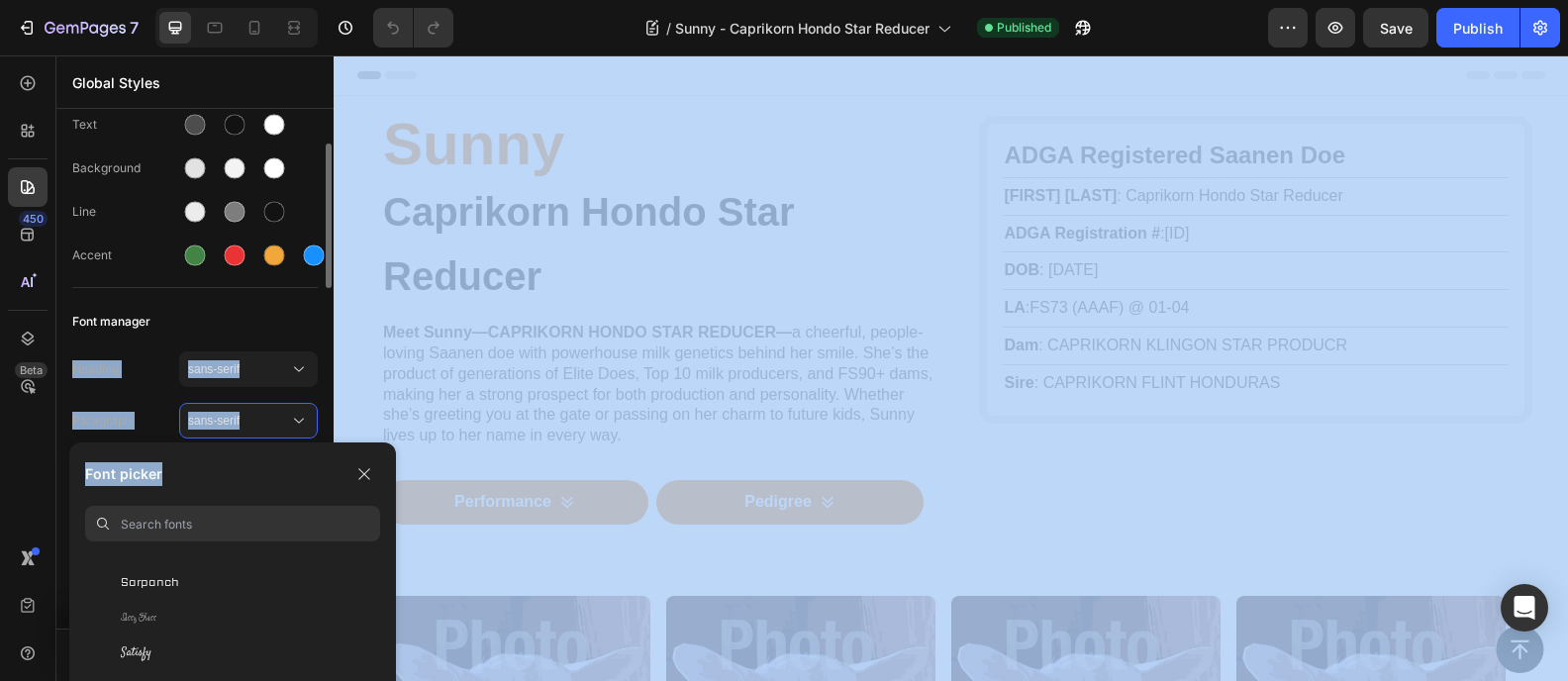 drag, startPoint x: 260, startPoint y: 458, endPoint x: 273, endPoint y: 315, distance: 143.58969 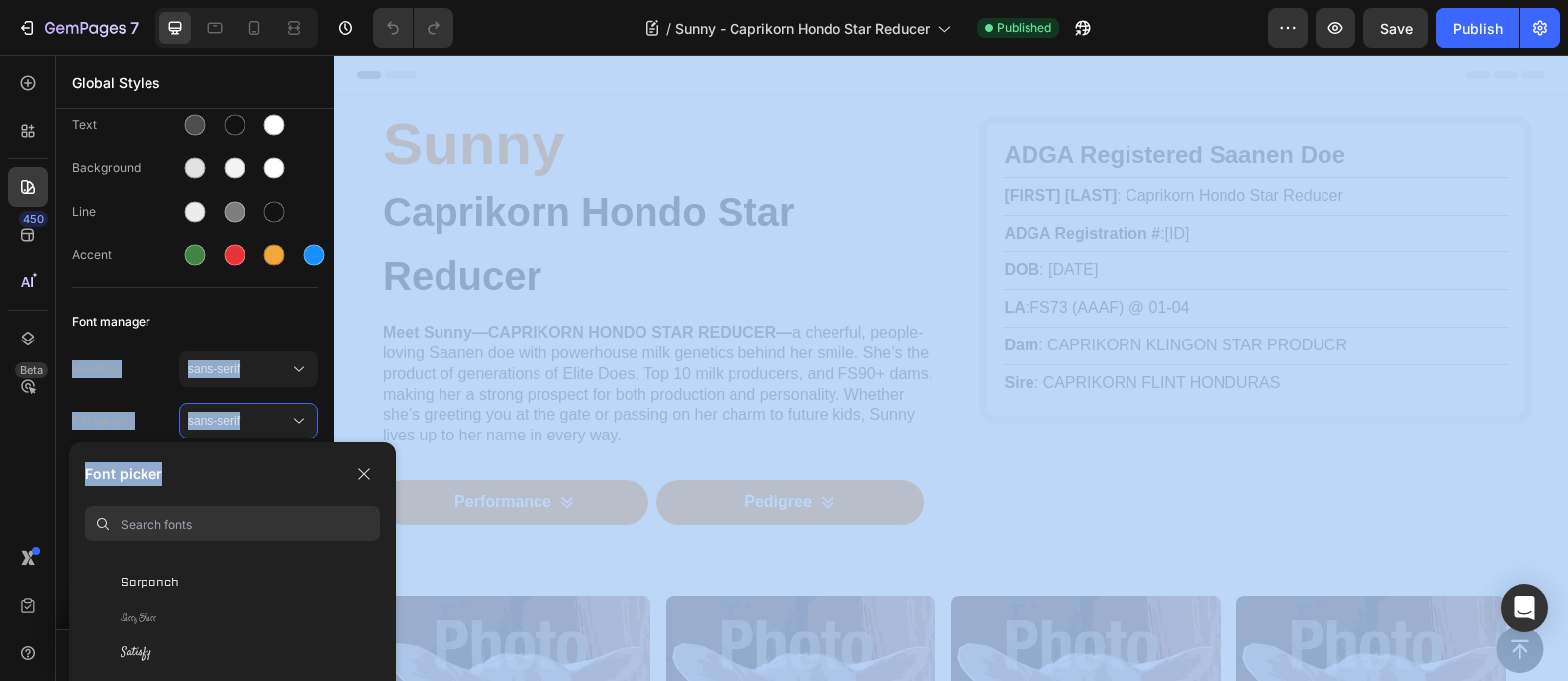 click on "Font picker" at bounding box center [233, 474] 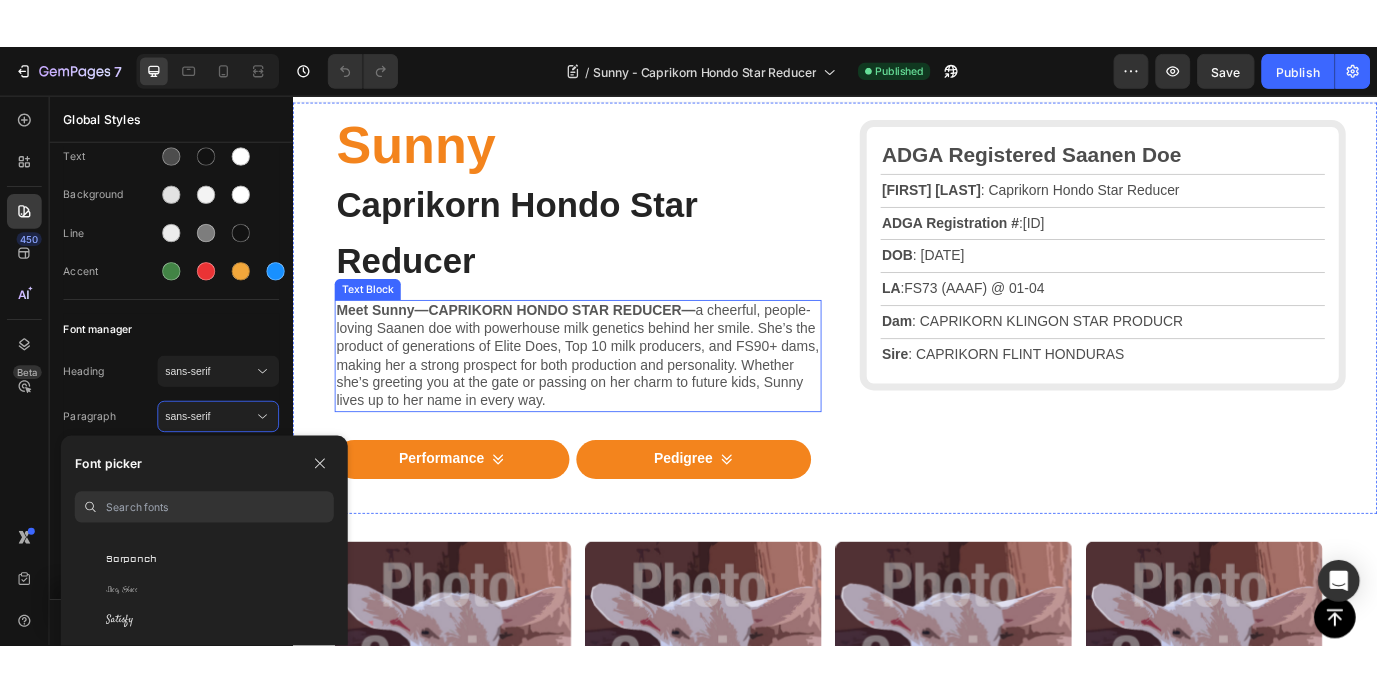 scroll, scrollTop: 0, scrollLeft: 0, axis: both 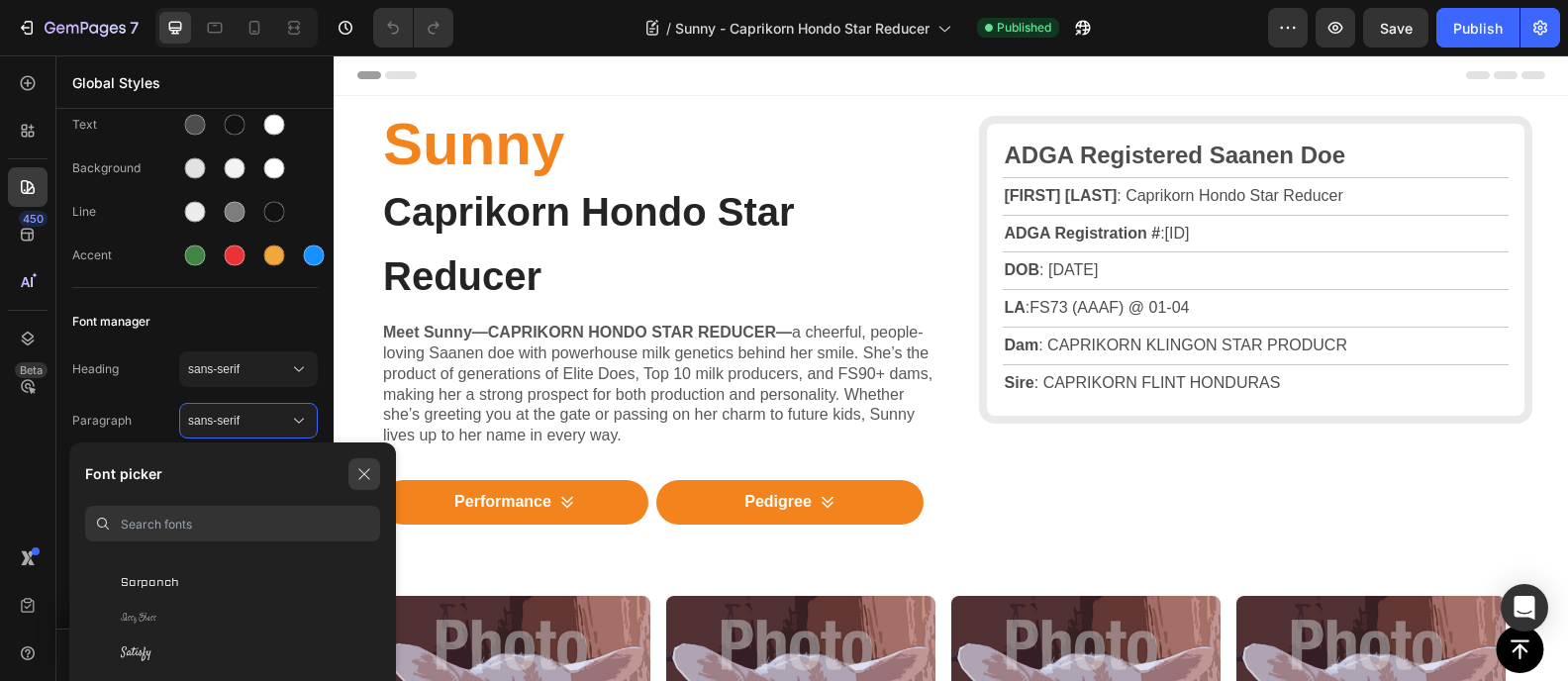 click 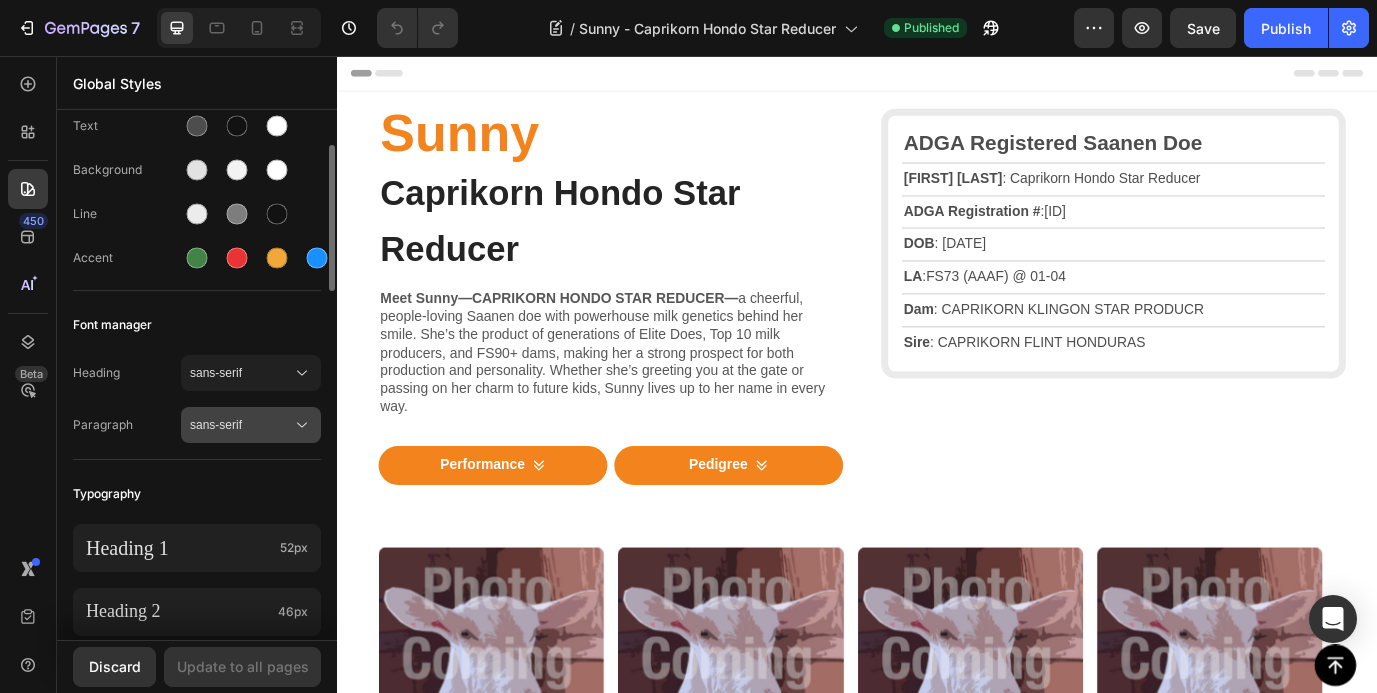 click on "sans-serif" at bounding box center (241, 425) 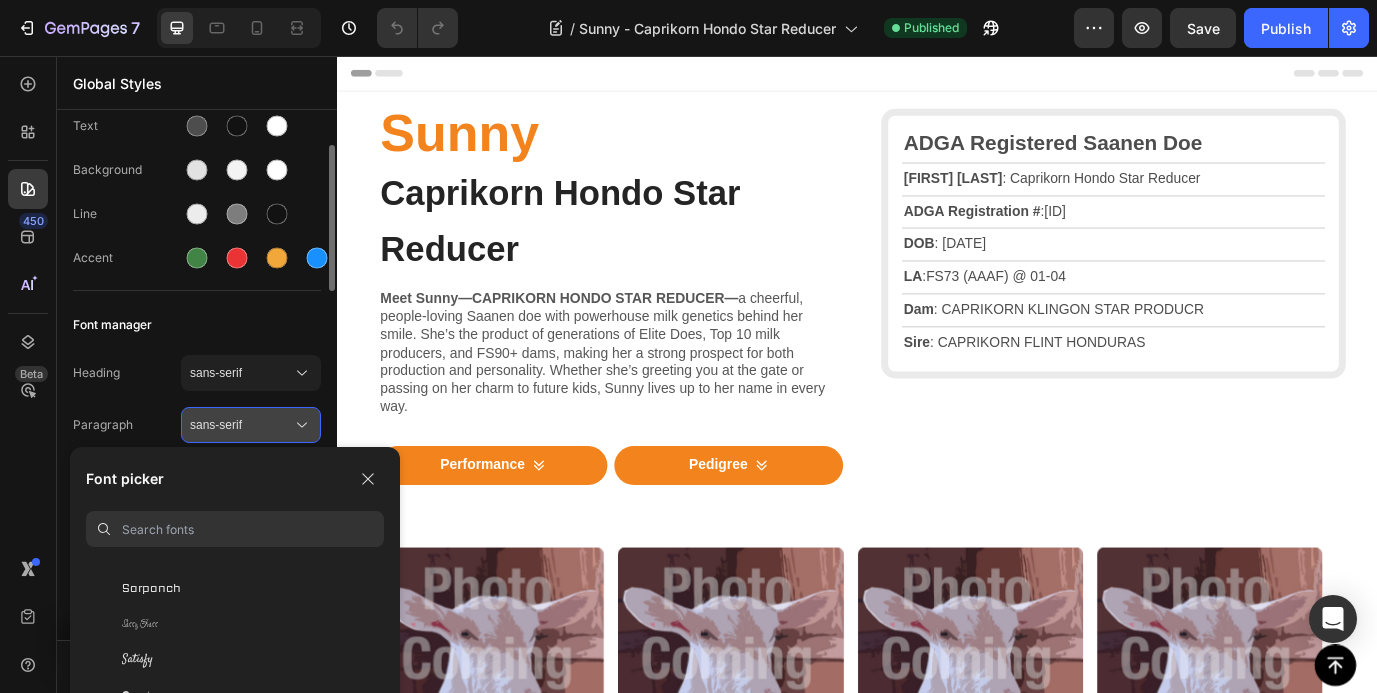 click on "sans-serif" at bounding box center [241, 425] 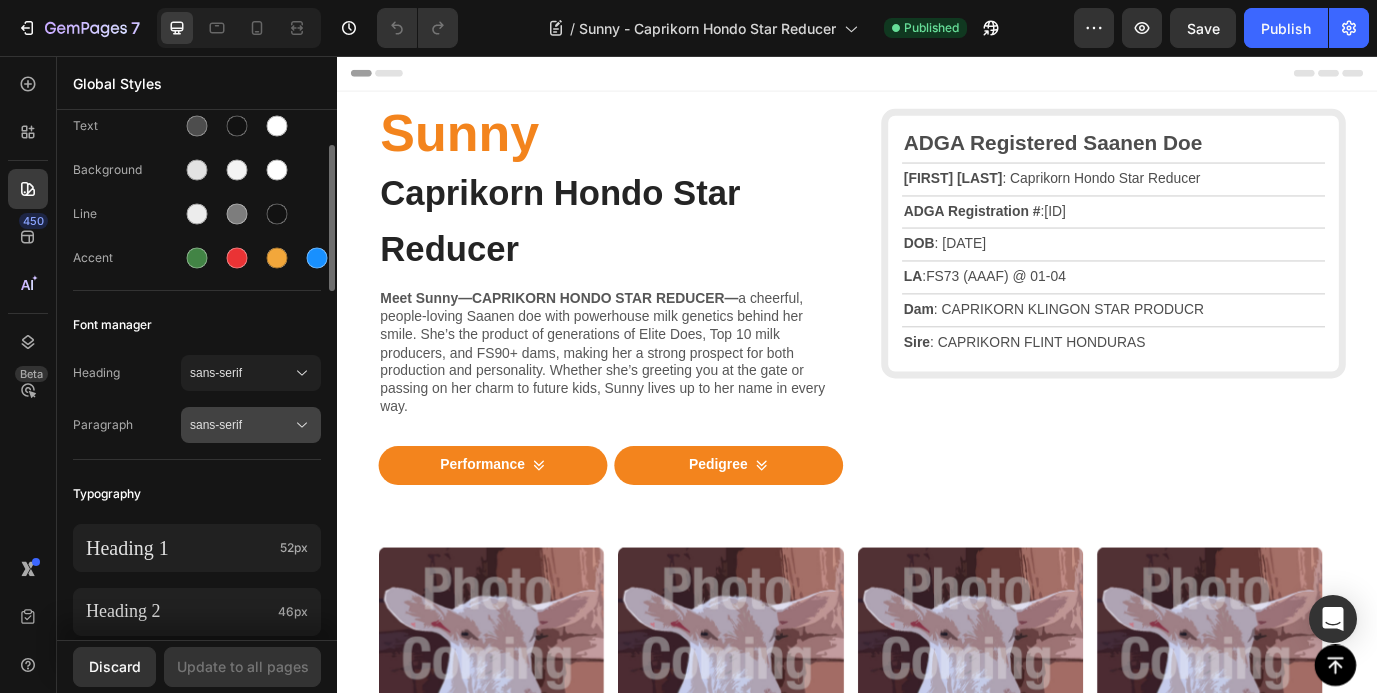 click on "sans-serif" at bounding box center [241, 425] 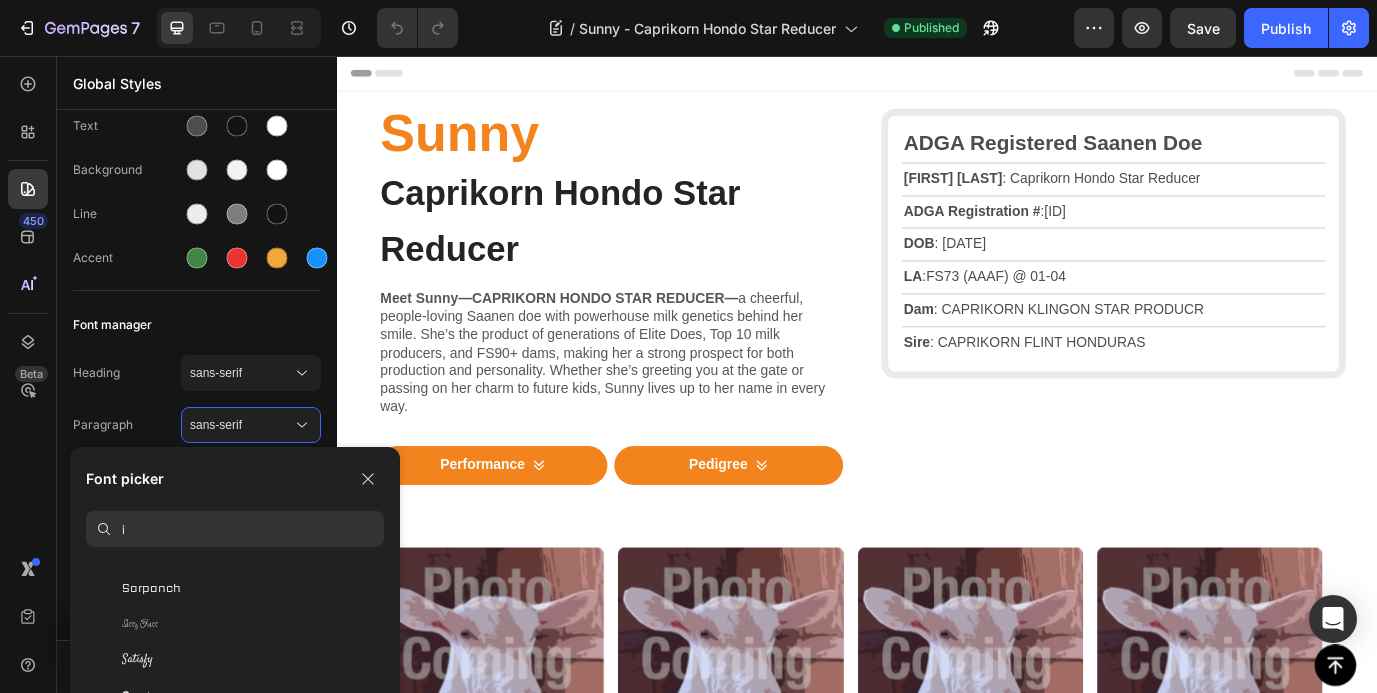 scroll, scrollTop: 0, scrollLeft: 0, axis: both 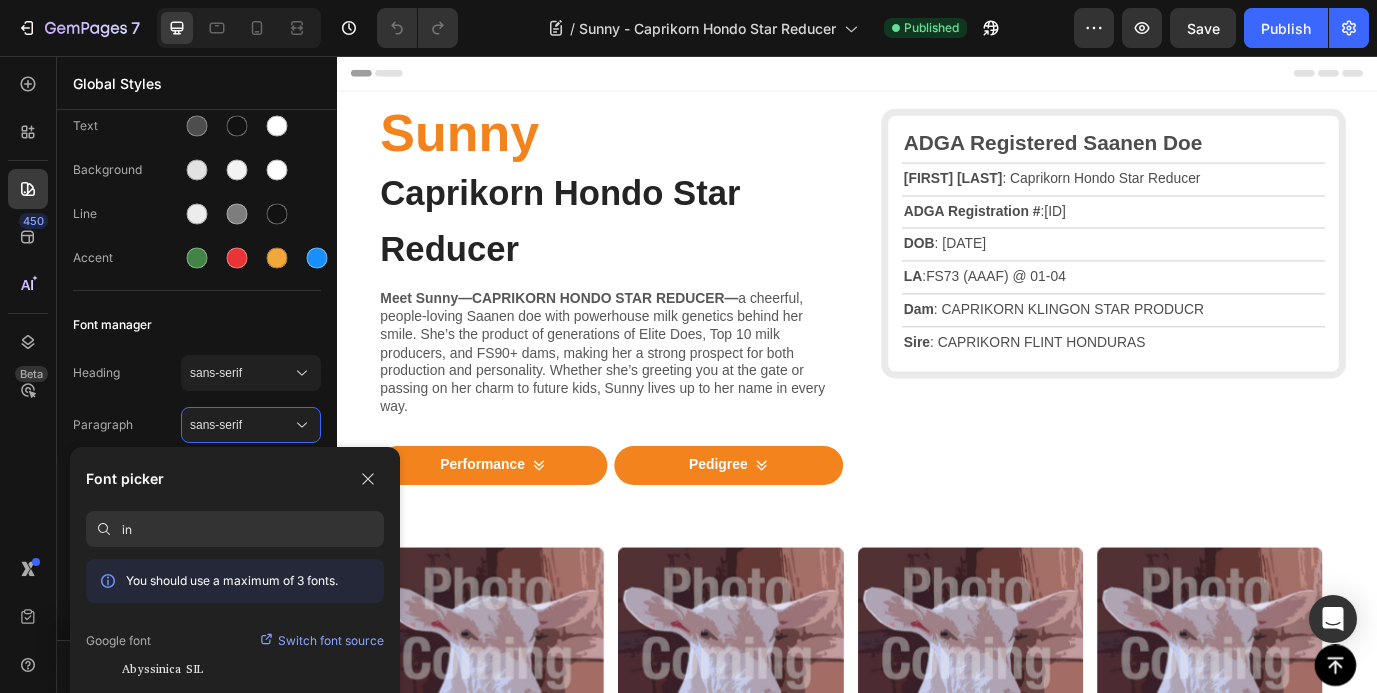 type on "i" 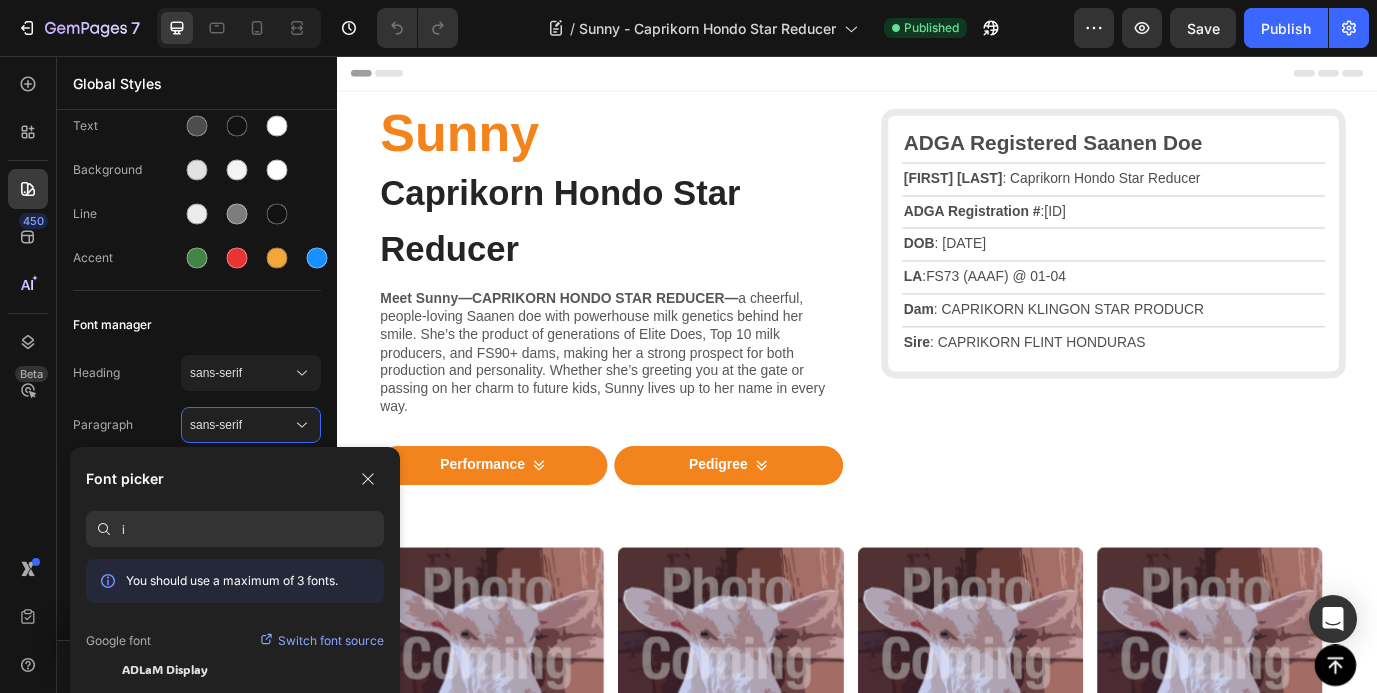 type 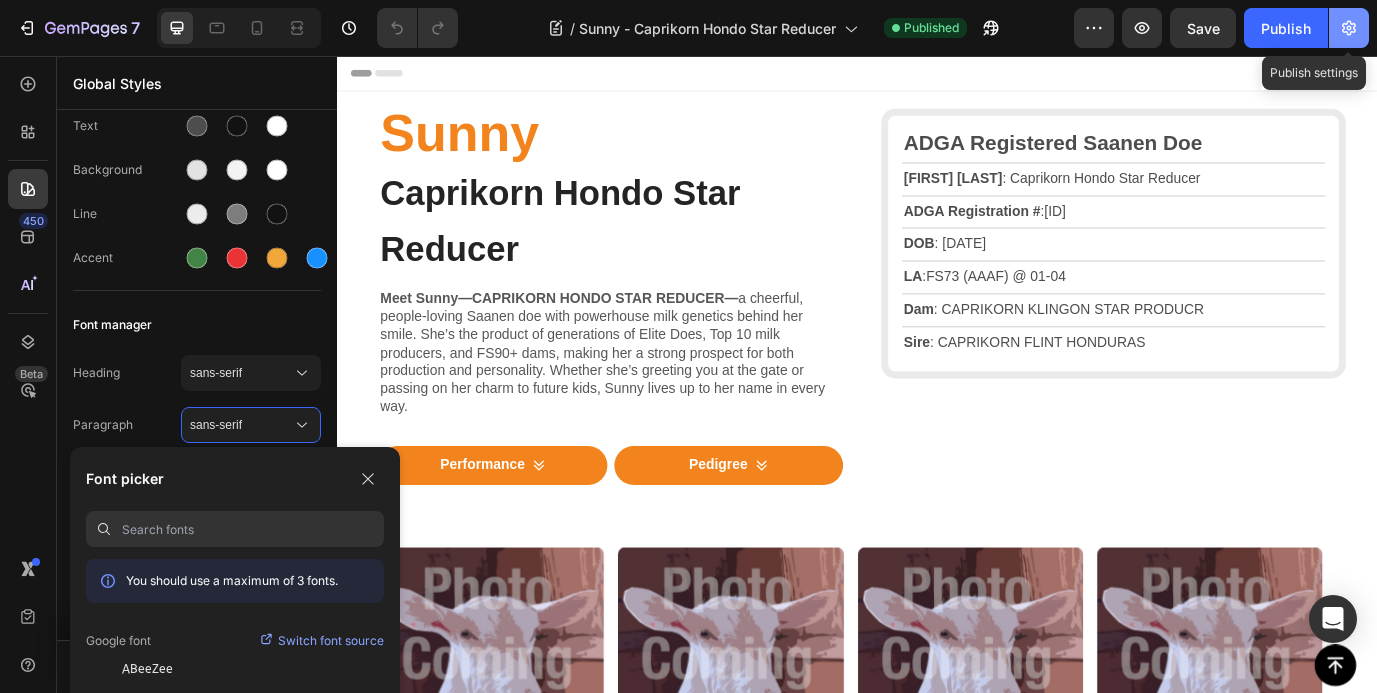 click 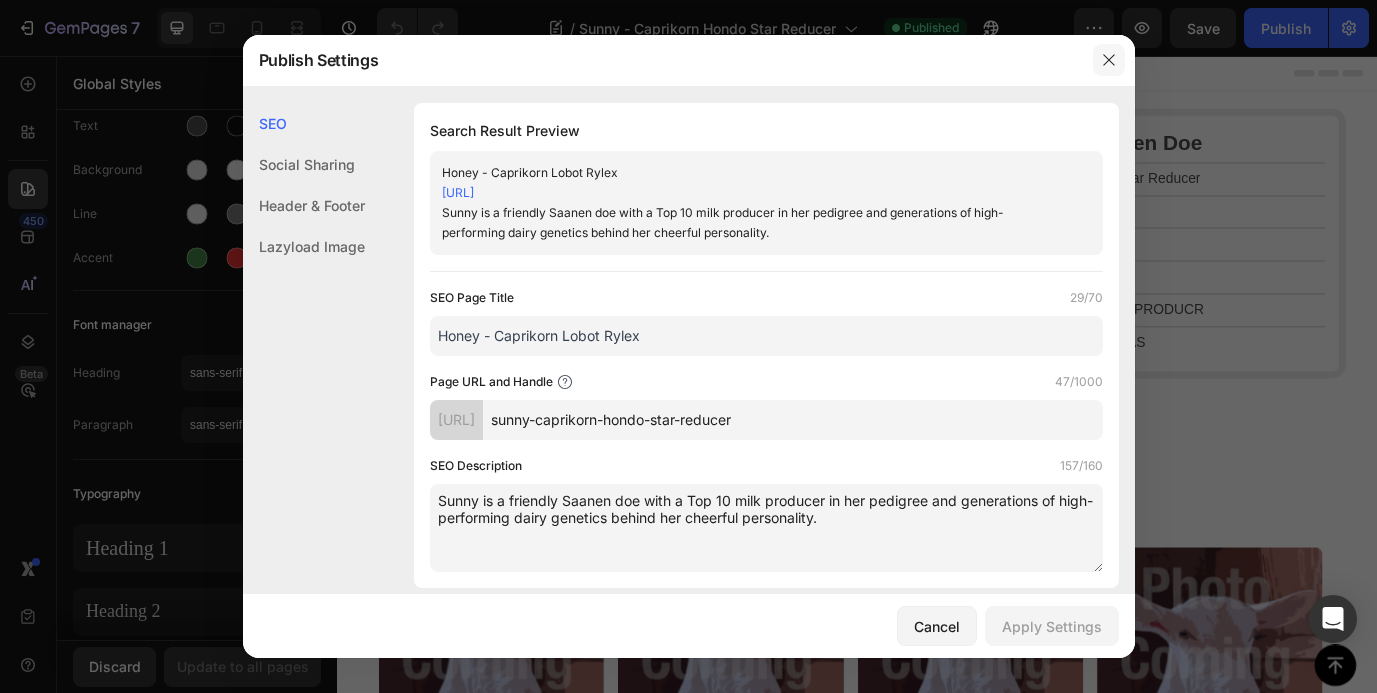 click 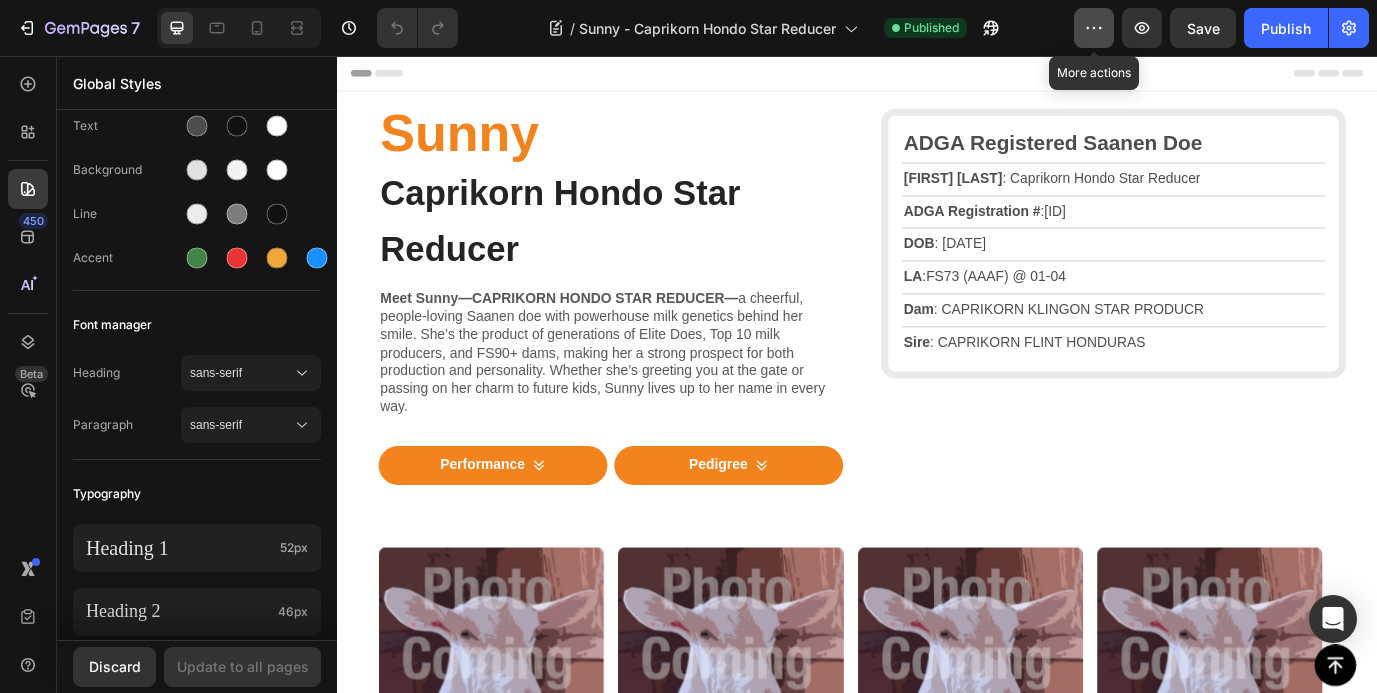 click 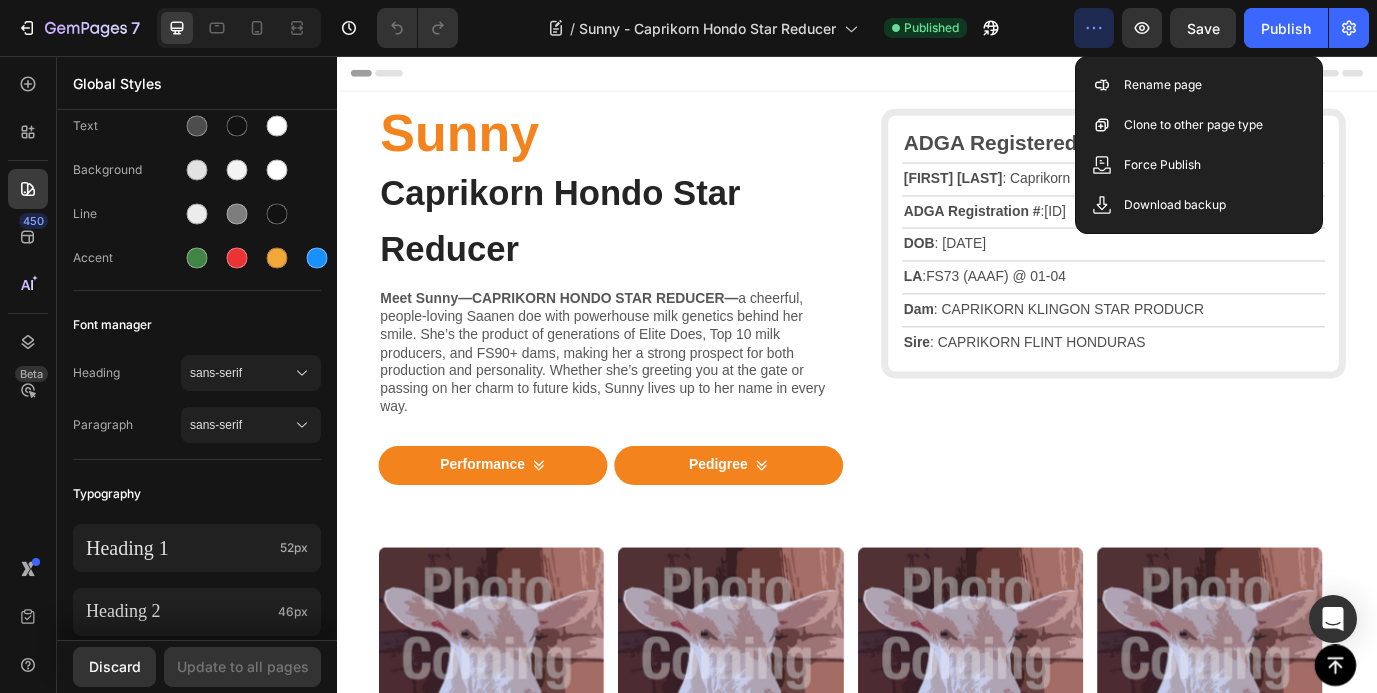 click on "/ Sunny - Caprikorn Hondo Star Reducer Published" 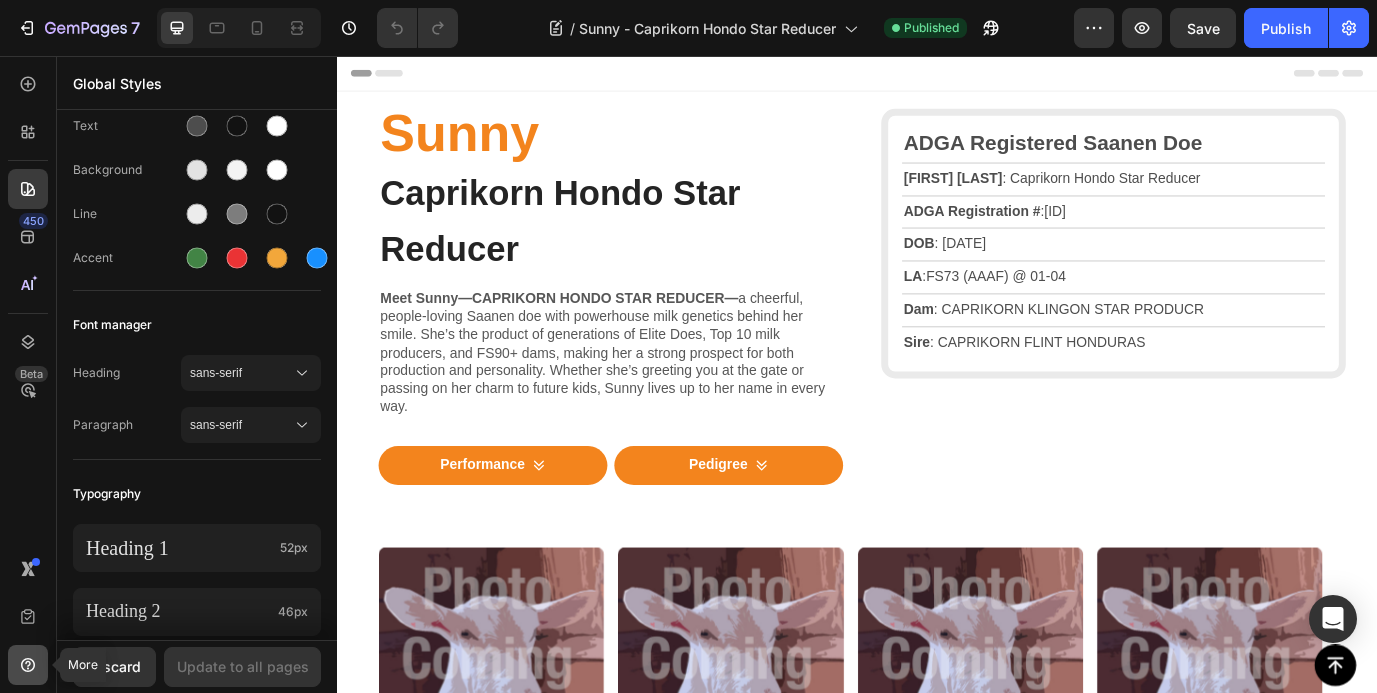 click 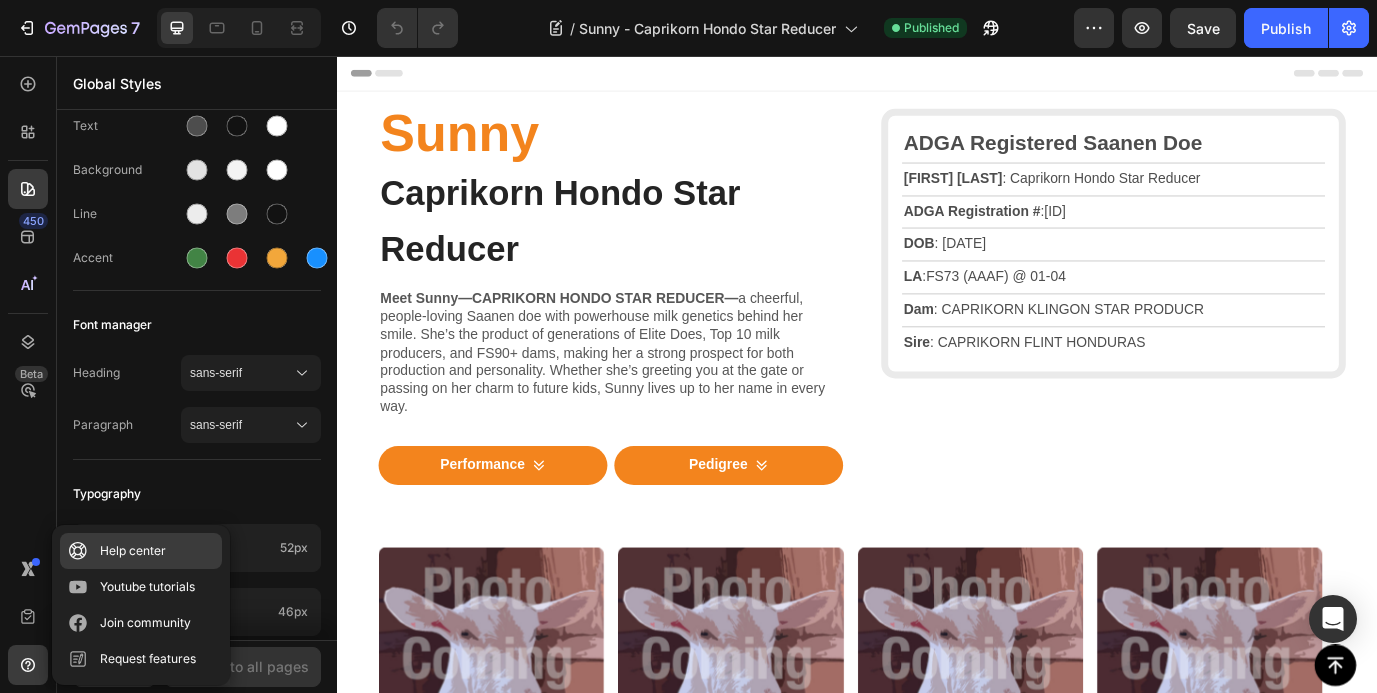 click on "Help center" at bounding box center (133, 551) 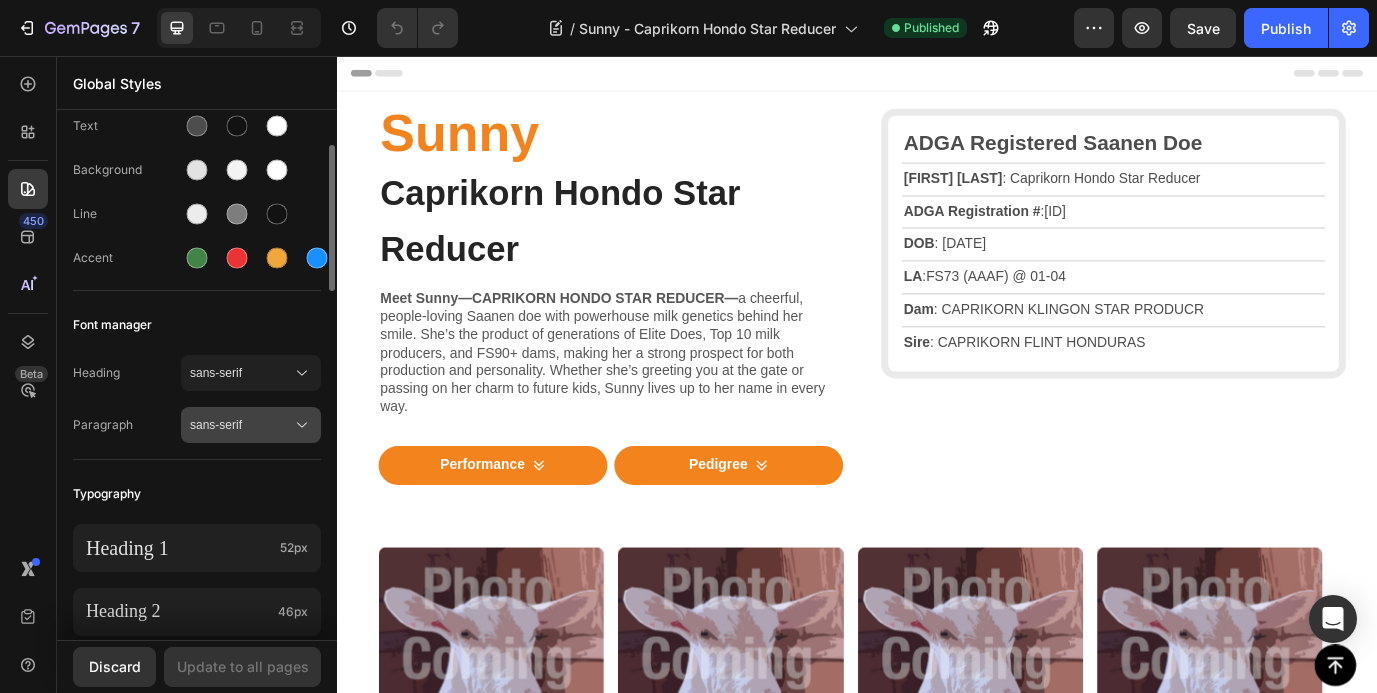 click on "sans-serif" at bounding box center (241, 425) 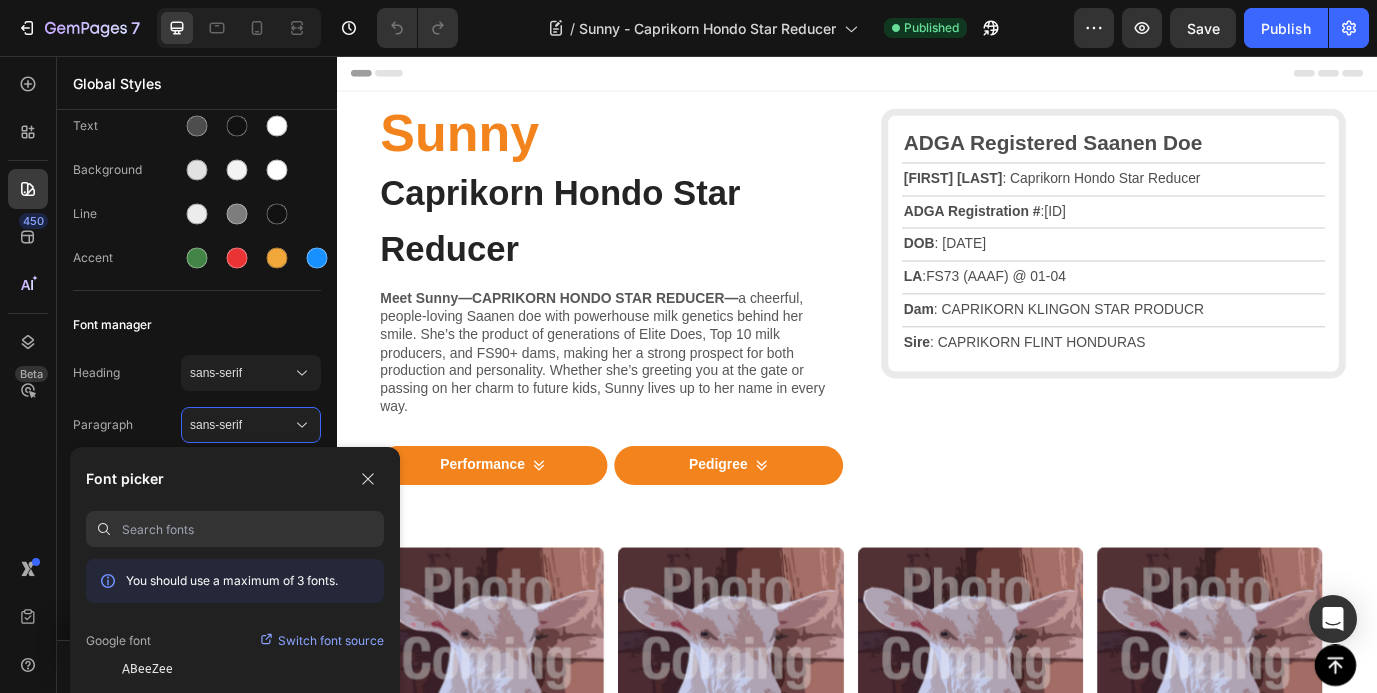 click on "Switch font source" at bounding box center [331, 641] 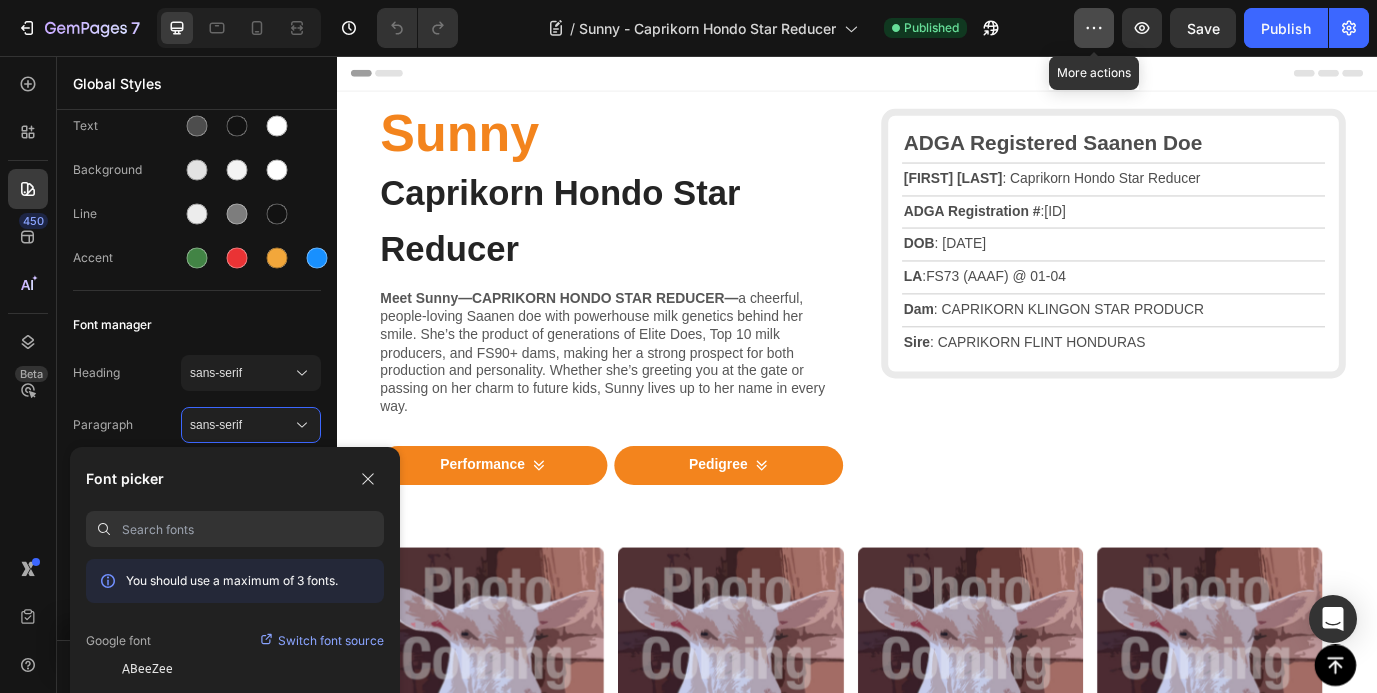 click 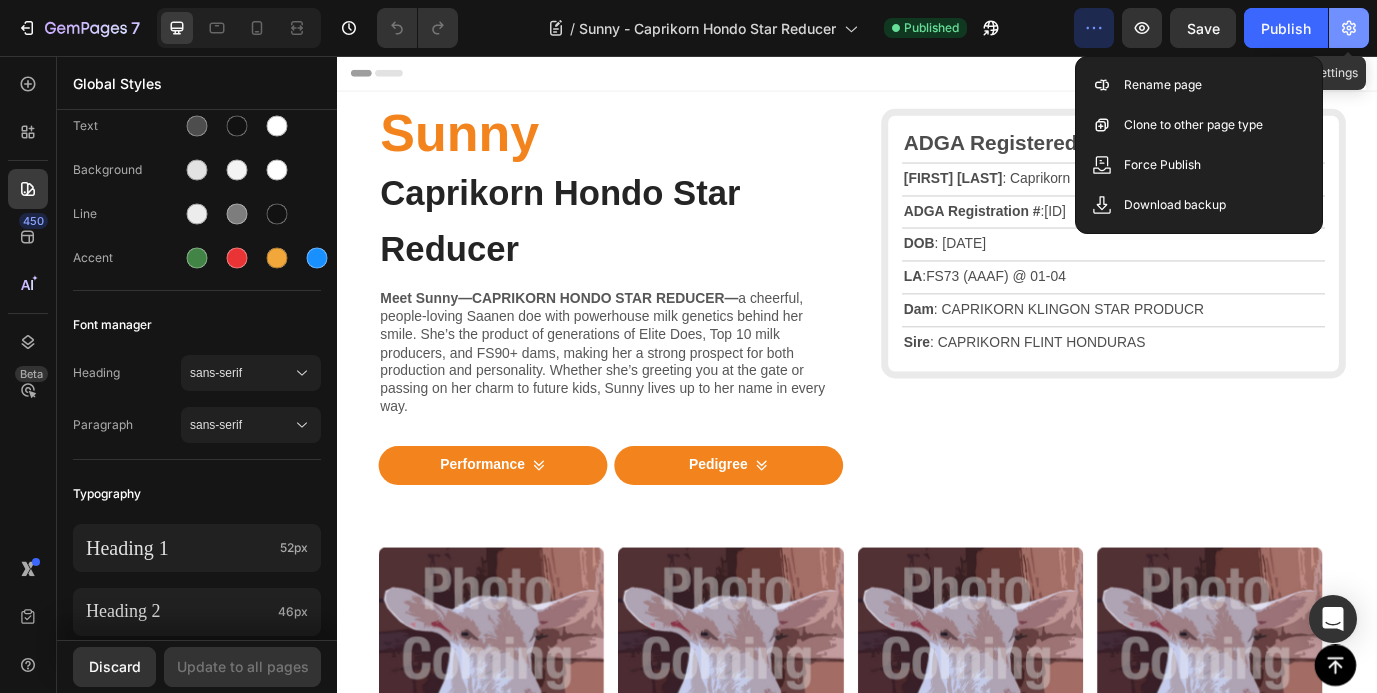 click 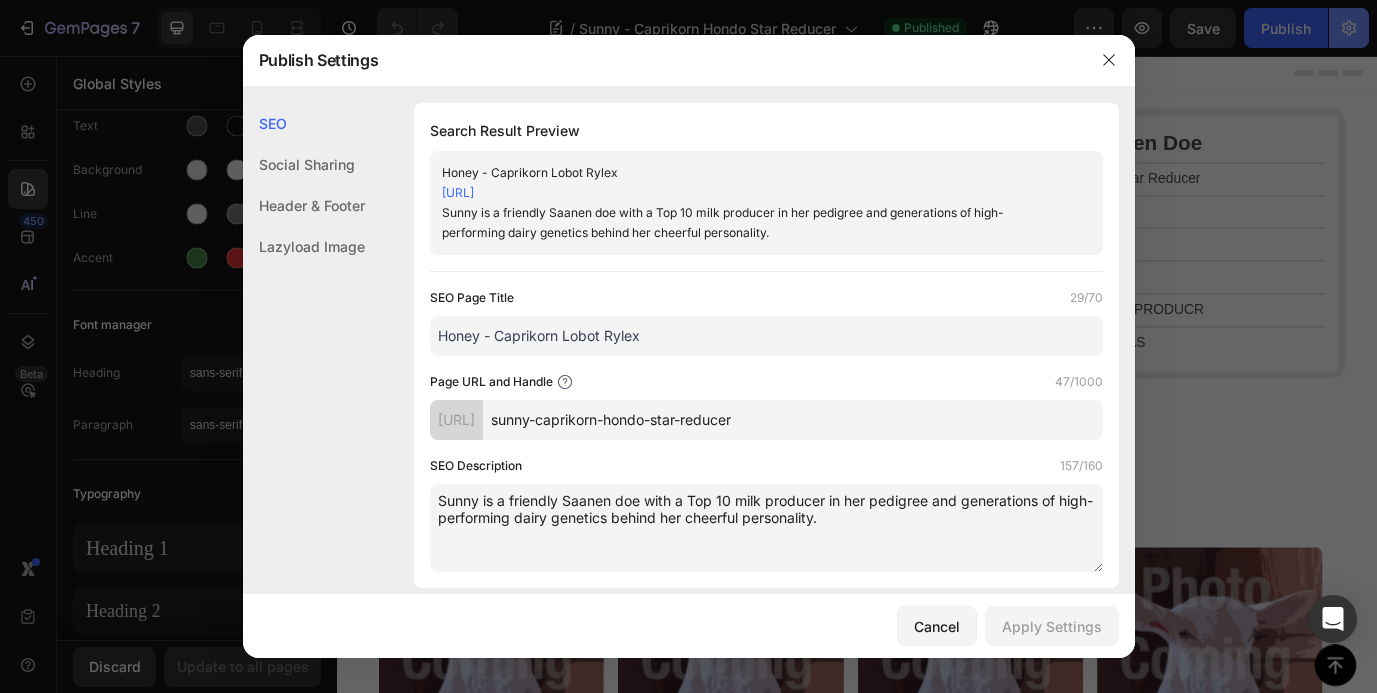 click at bounding box center [688, 346] 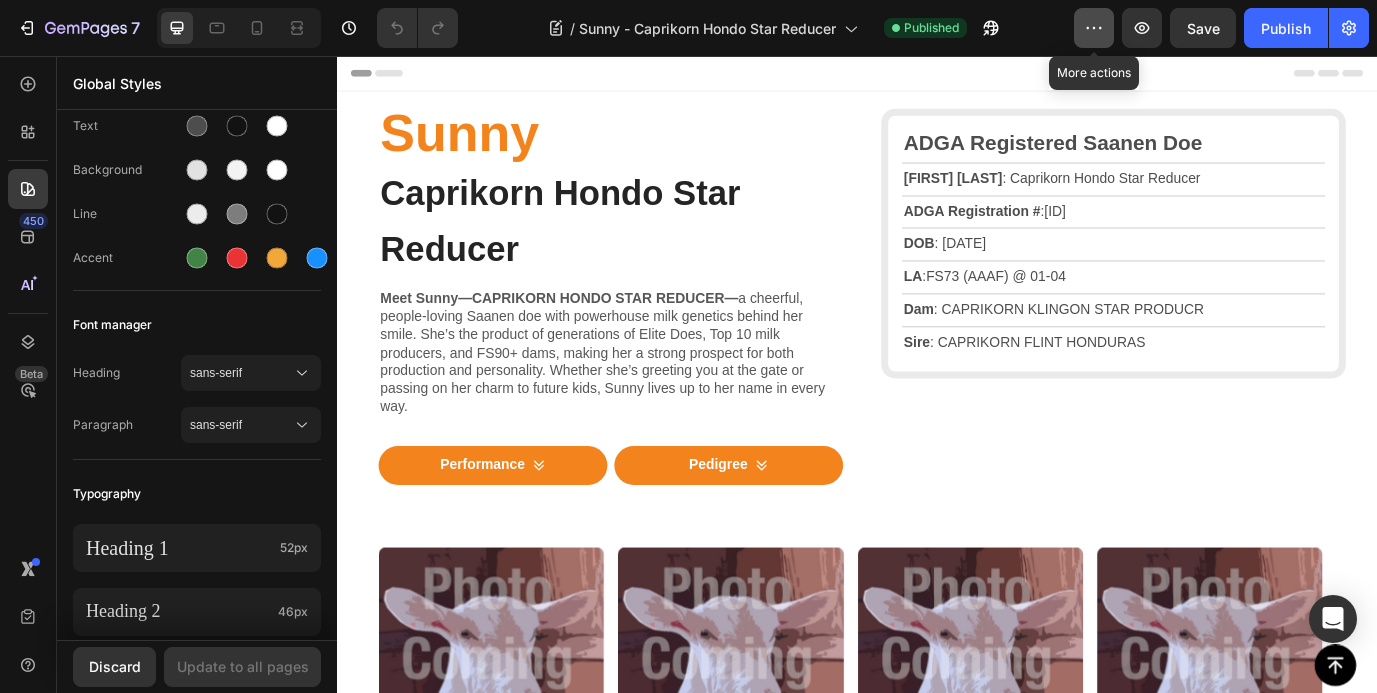click 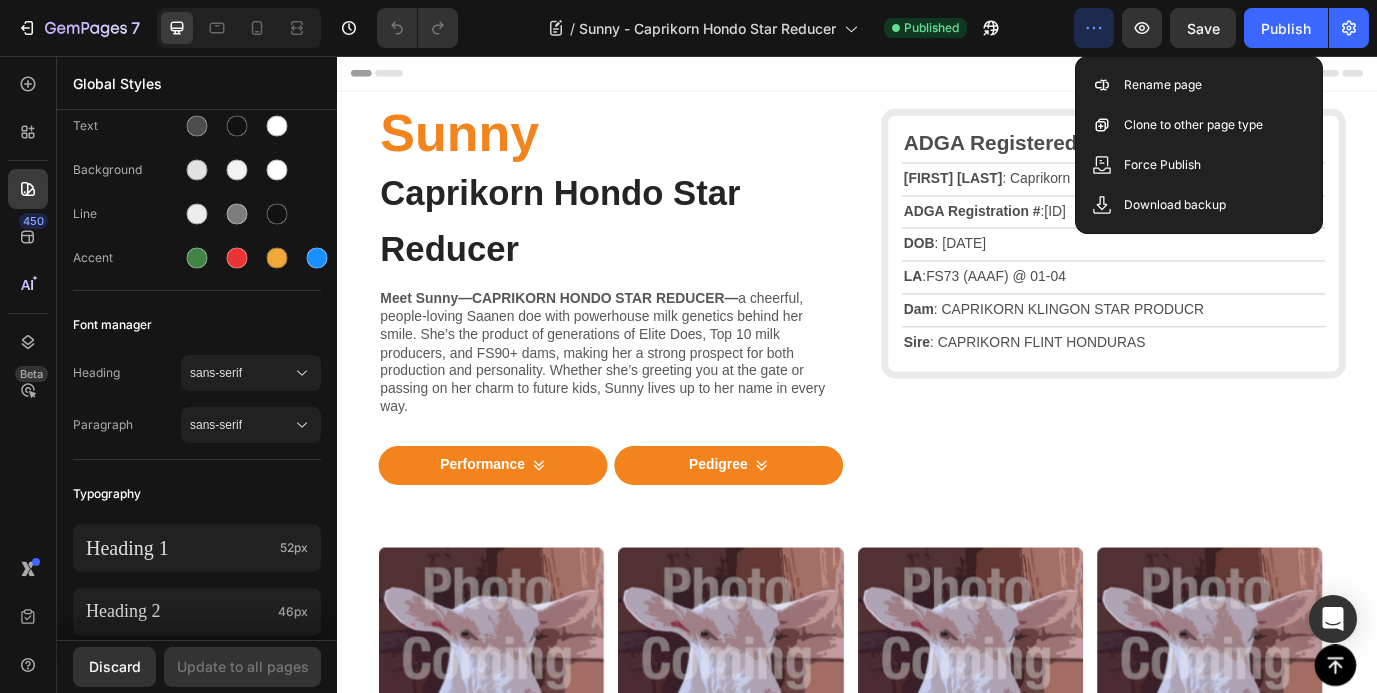 click on "/ Sunny - Caprikorn Hondo Star Reducer Published" 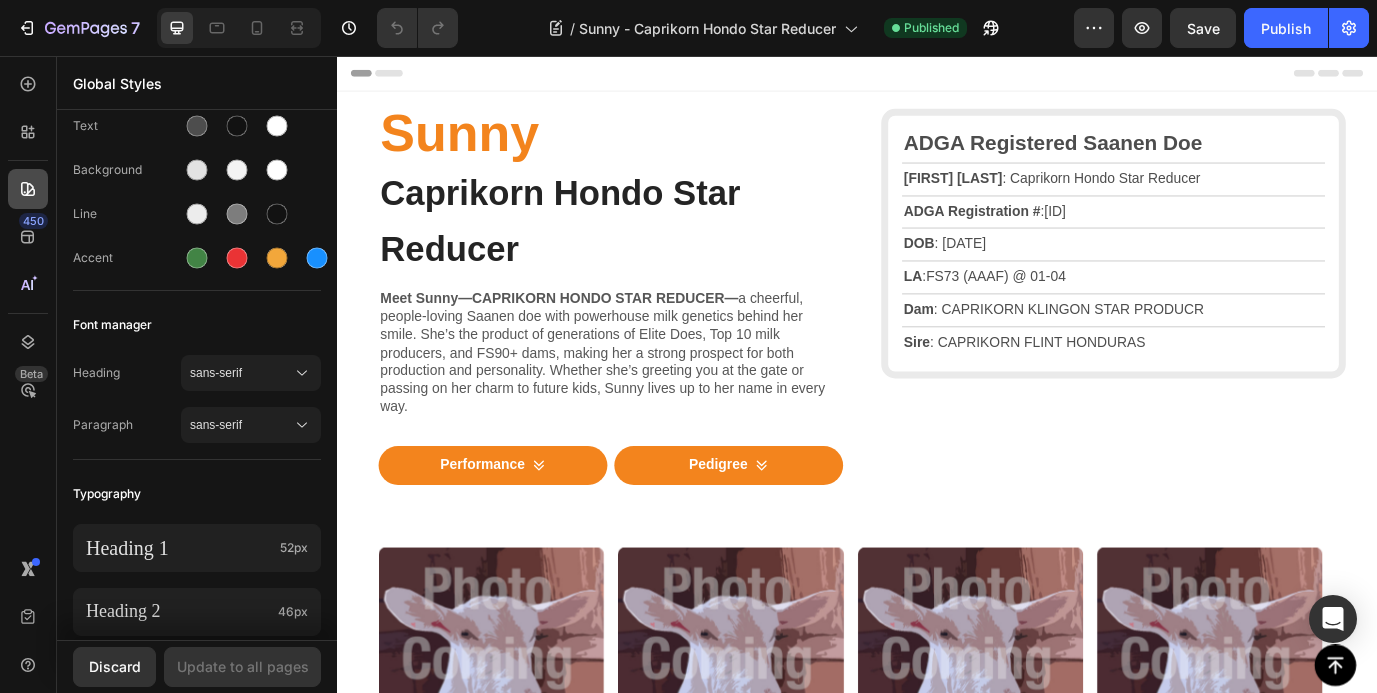 click 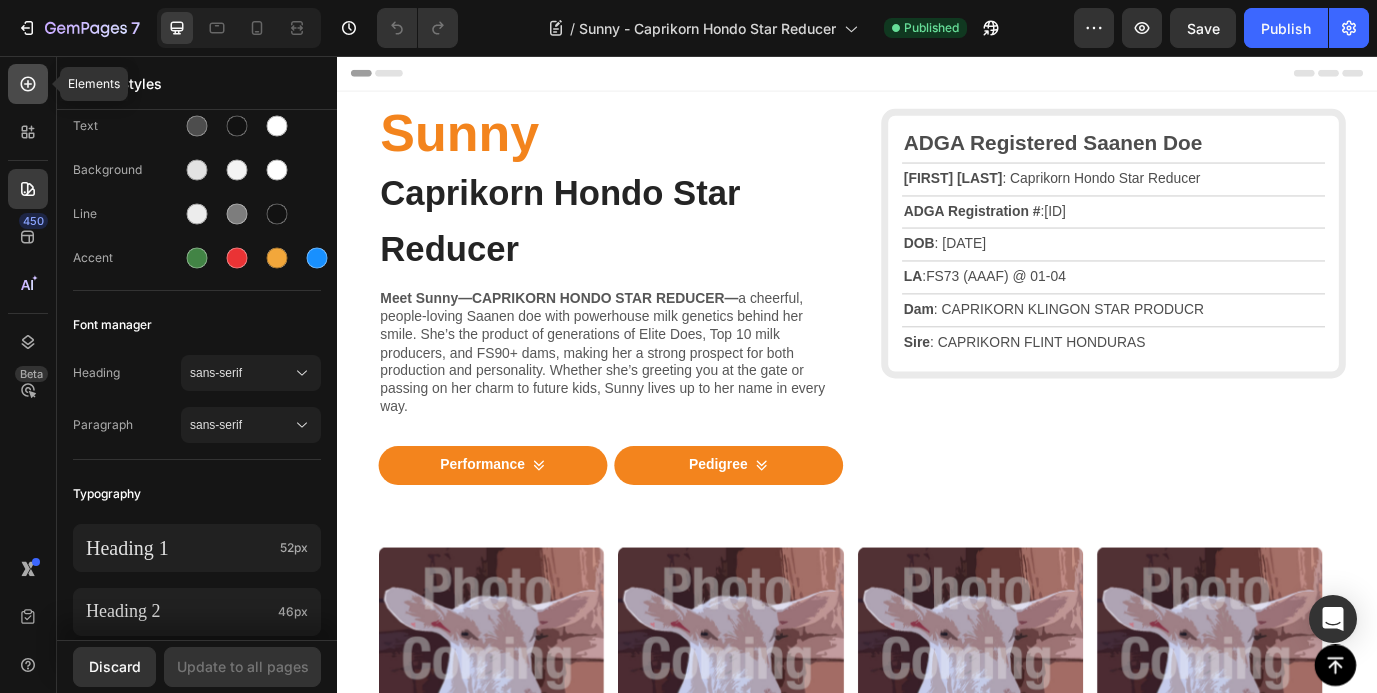 click 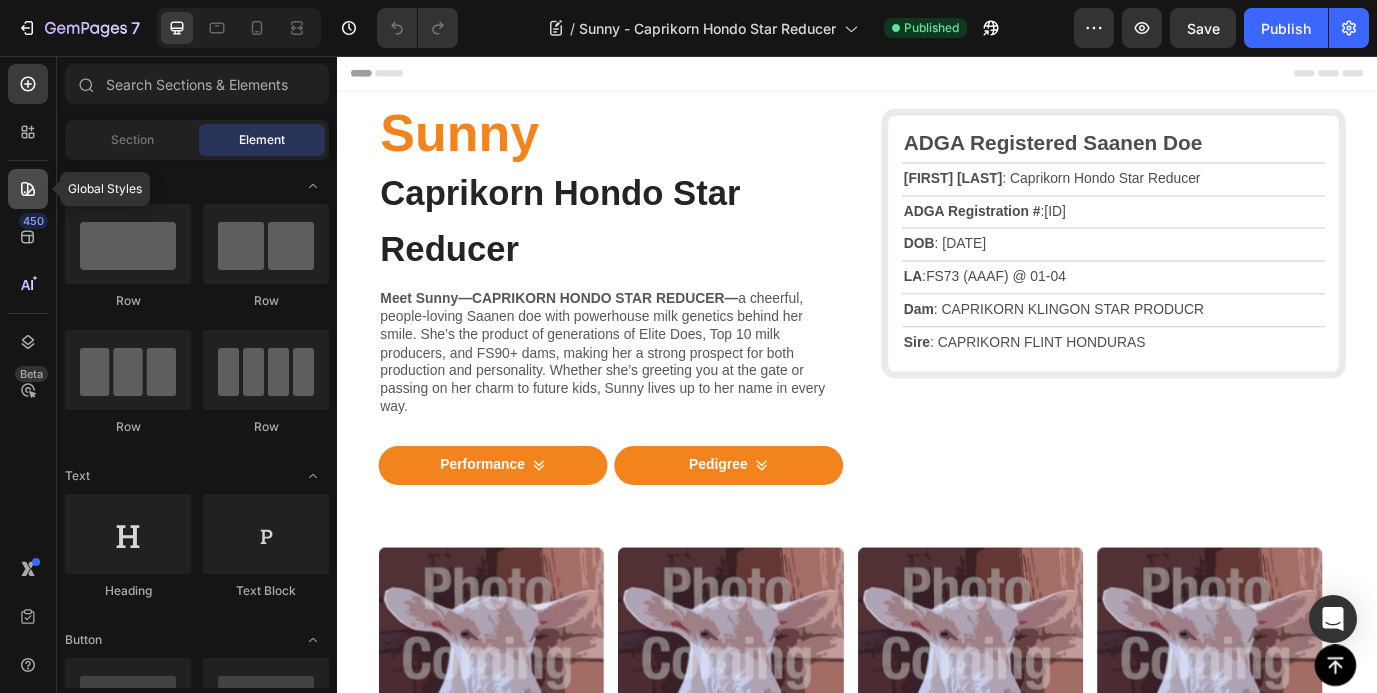 click 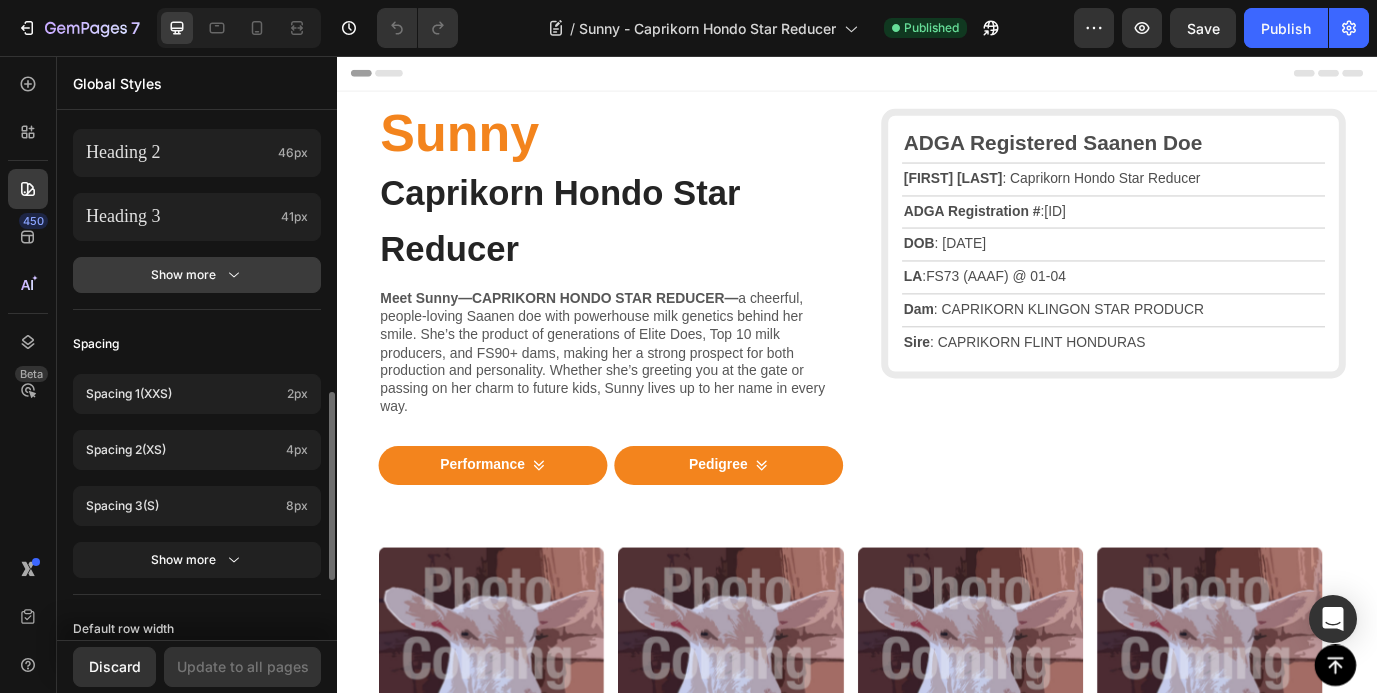 scroll, scrollTop: 0, scrollLeft: 0, axis: both 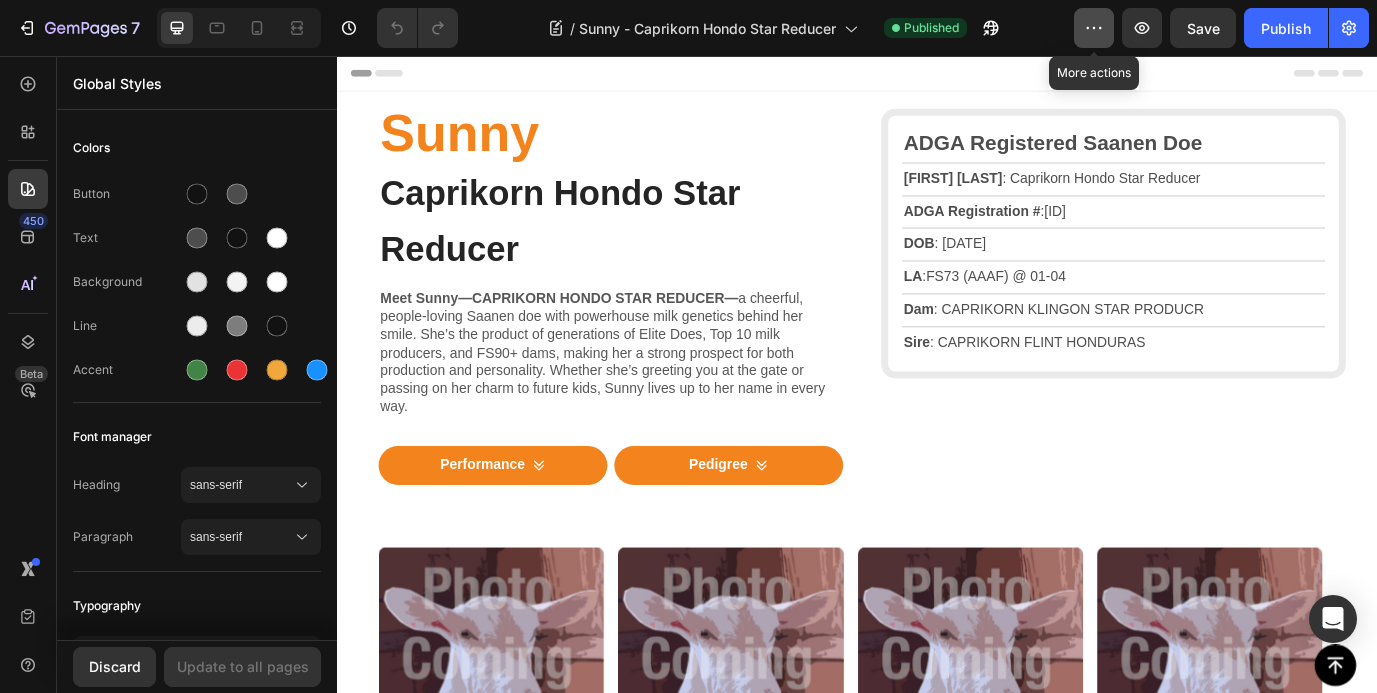 click 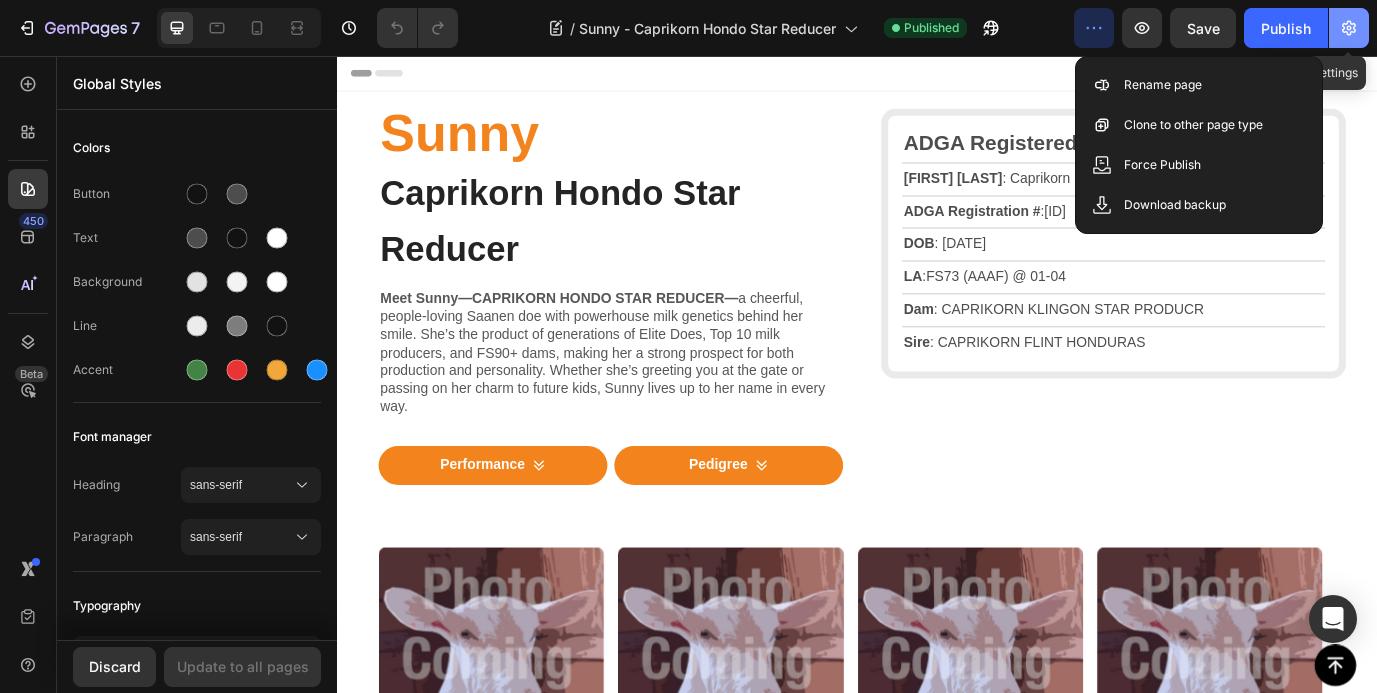 click 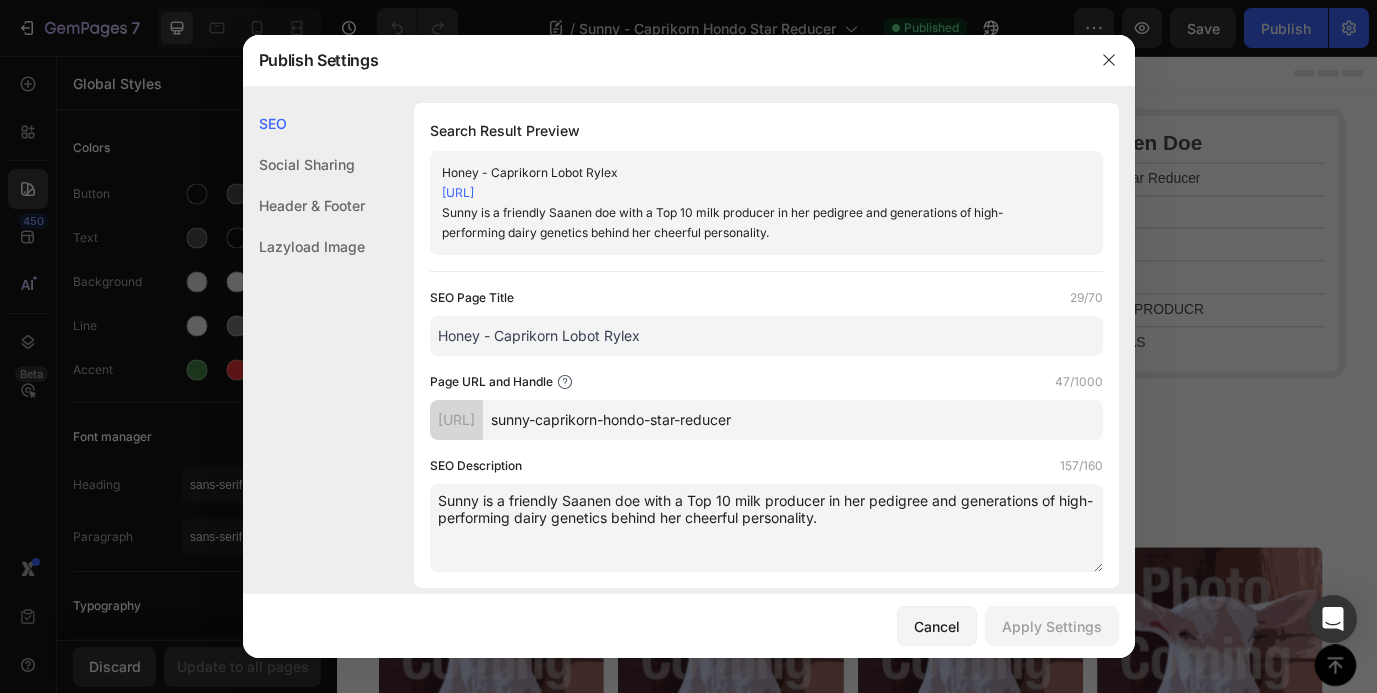 click on "Header & Footer" 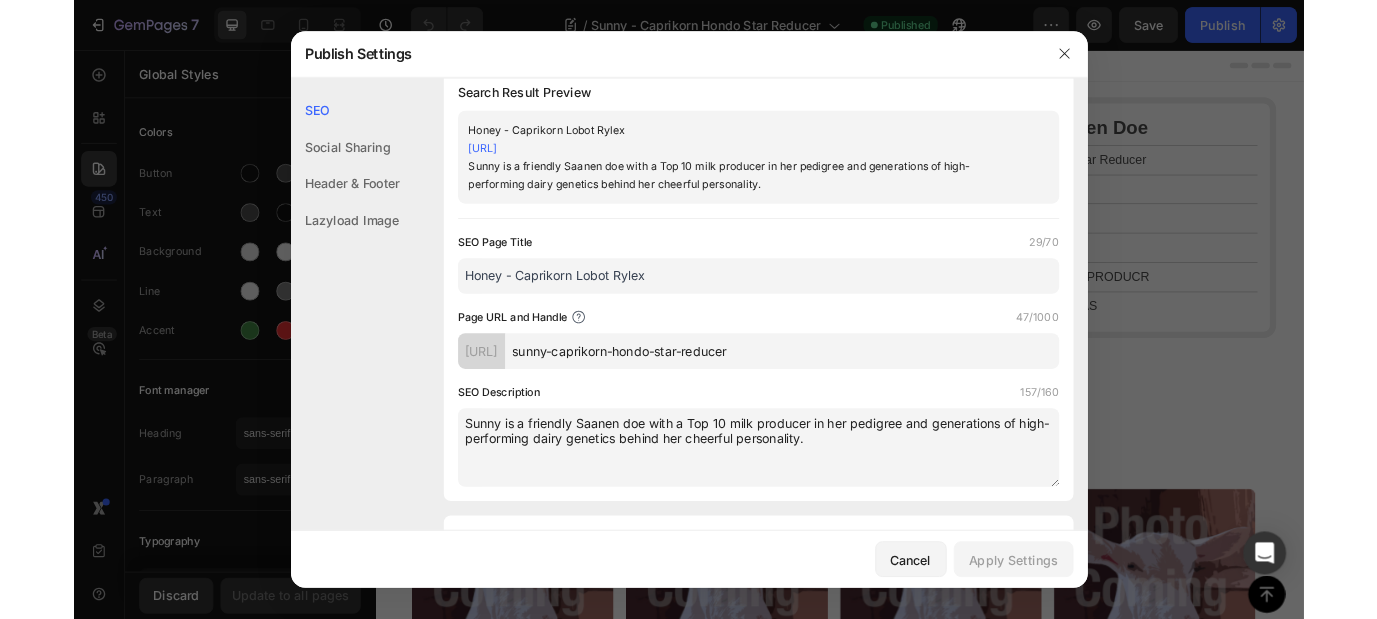 scroll, scrollTop: 0, scrollLeft: 0, axis: both 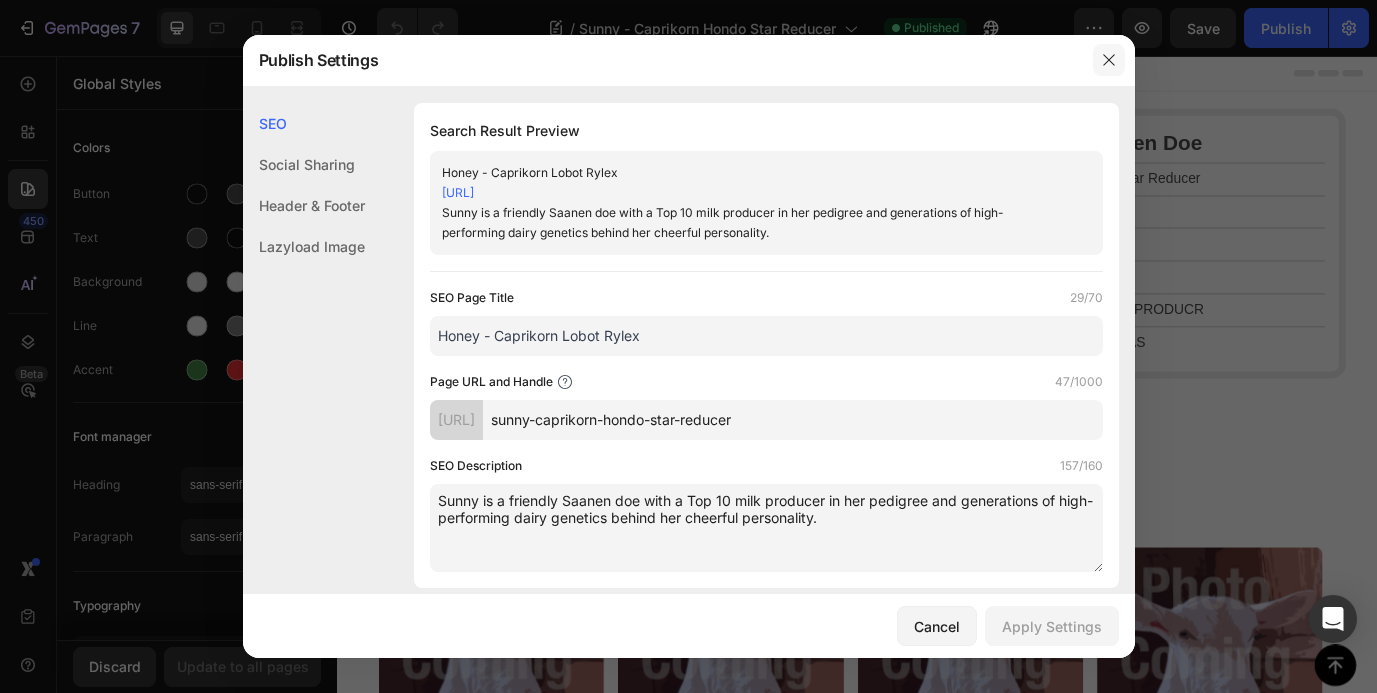 click 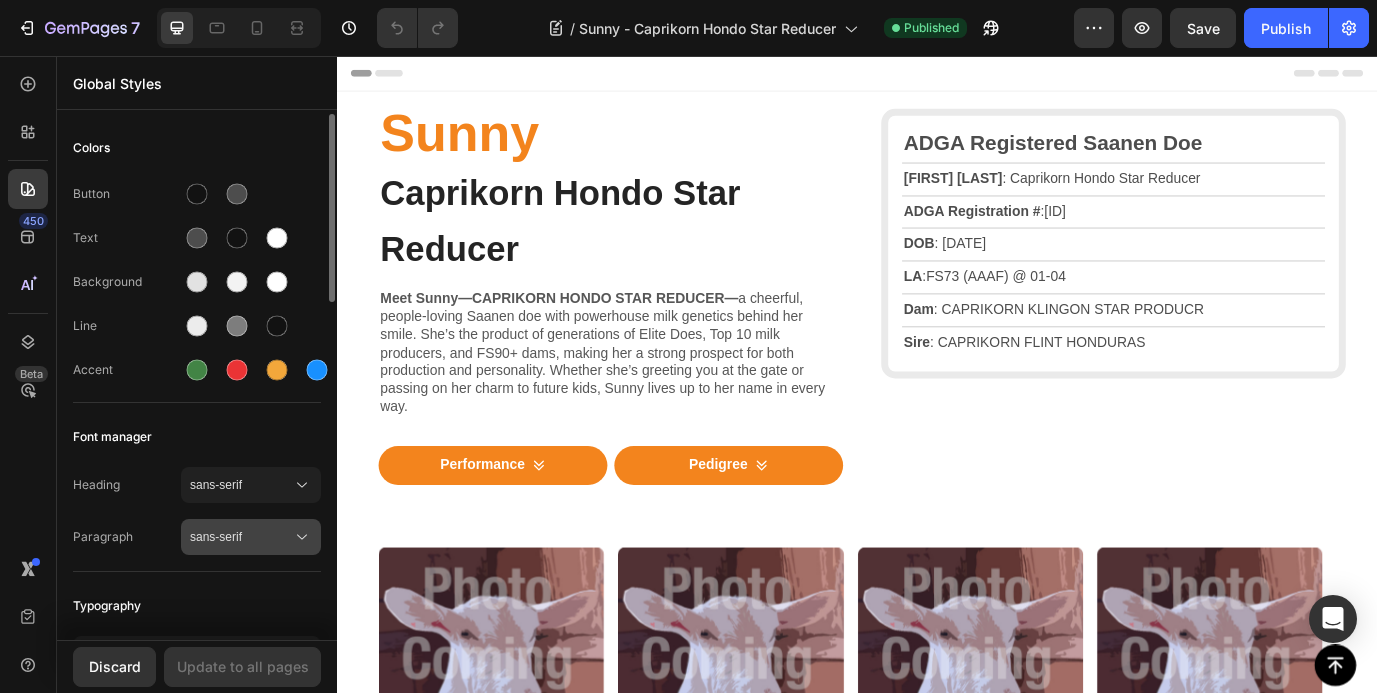 click on "sans-serif" at bounding box center (241, 537) 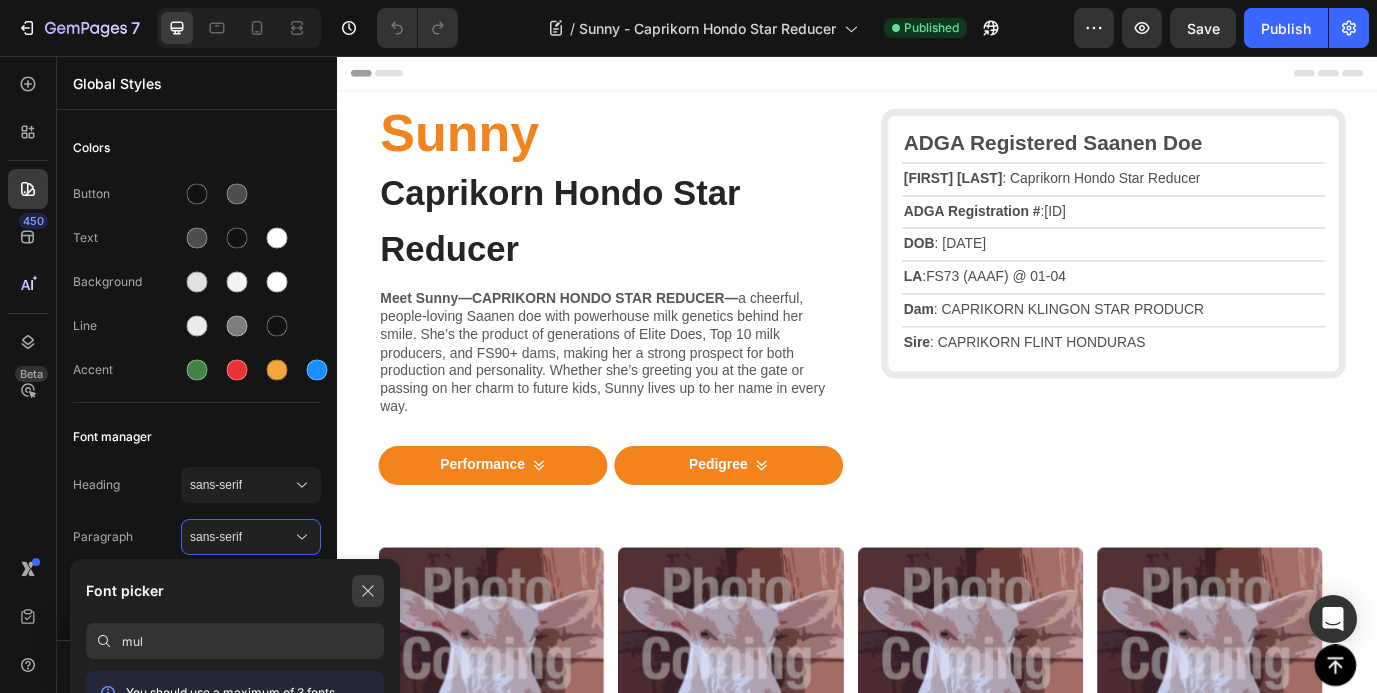 type on "mul" 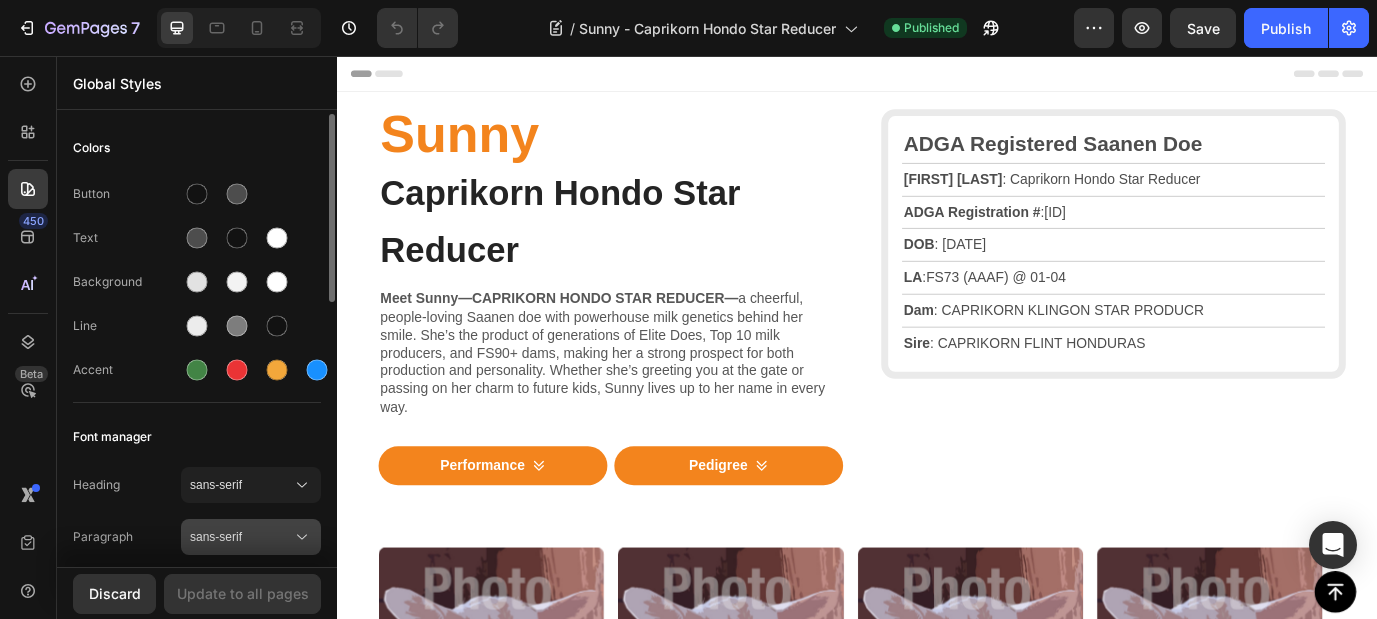 click 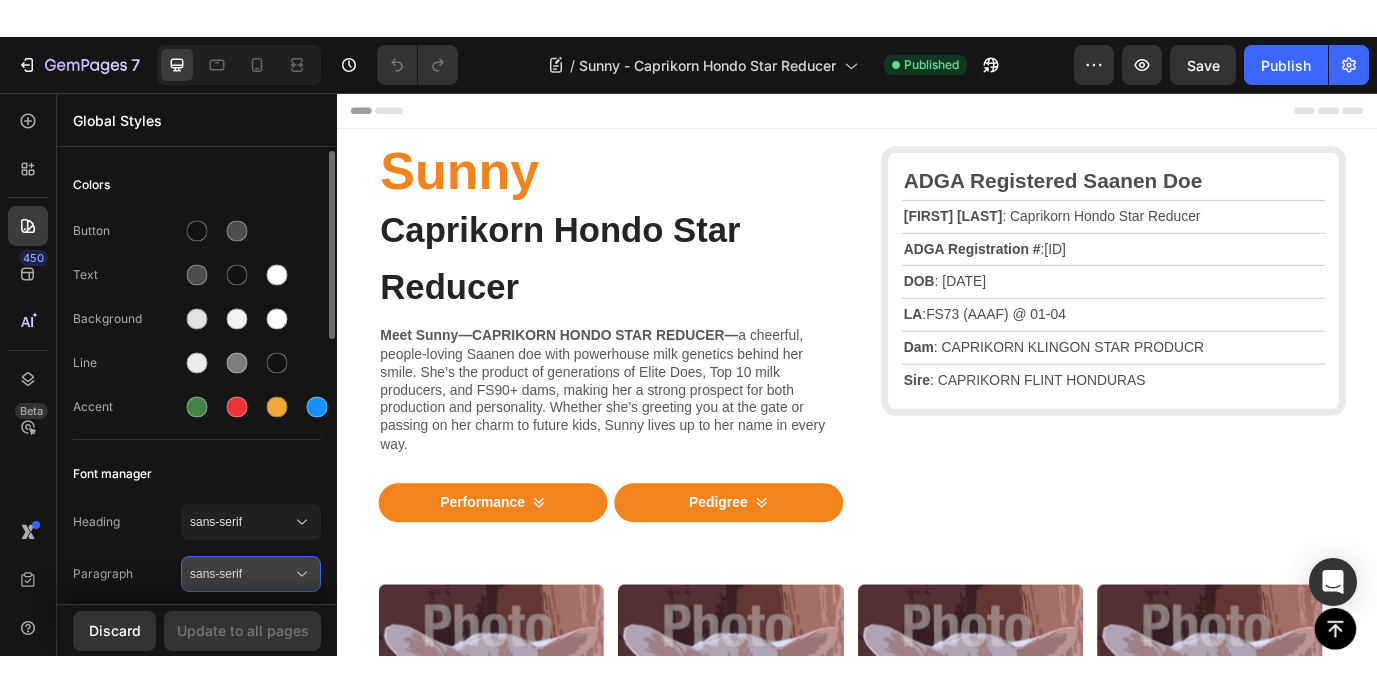 scroll, scrollTop: 332, scrollLeft: 0, axis: vertical 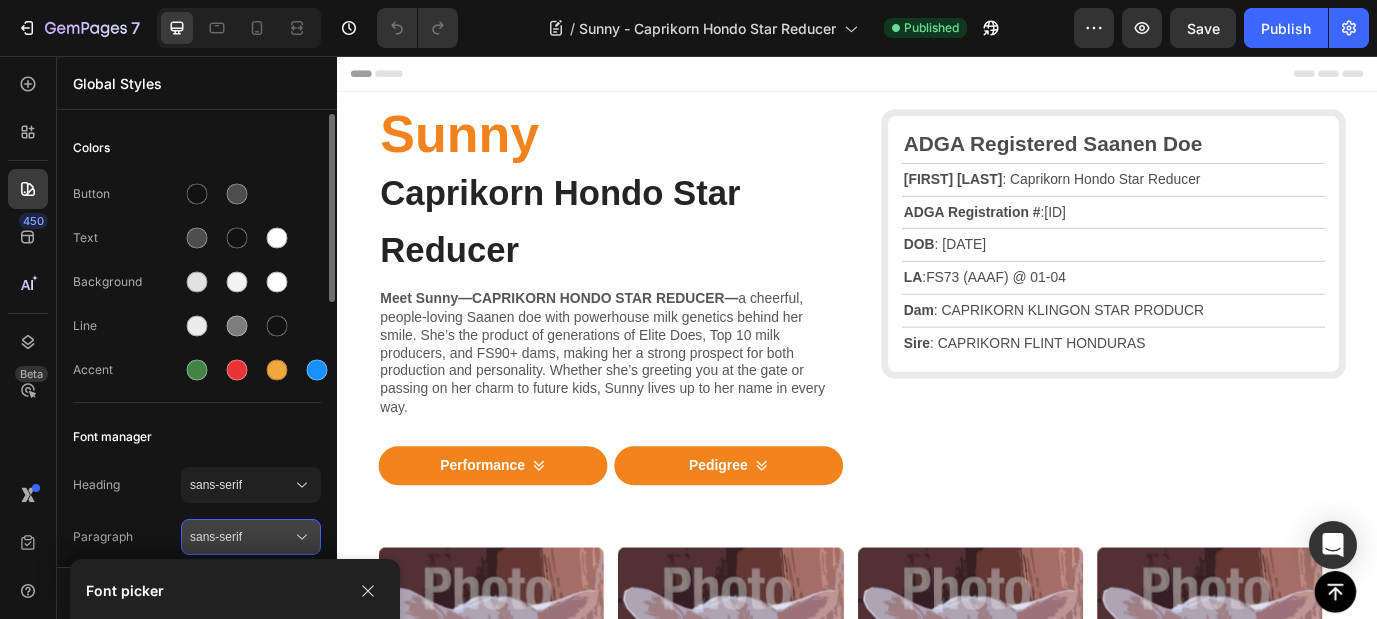 click 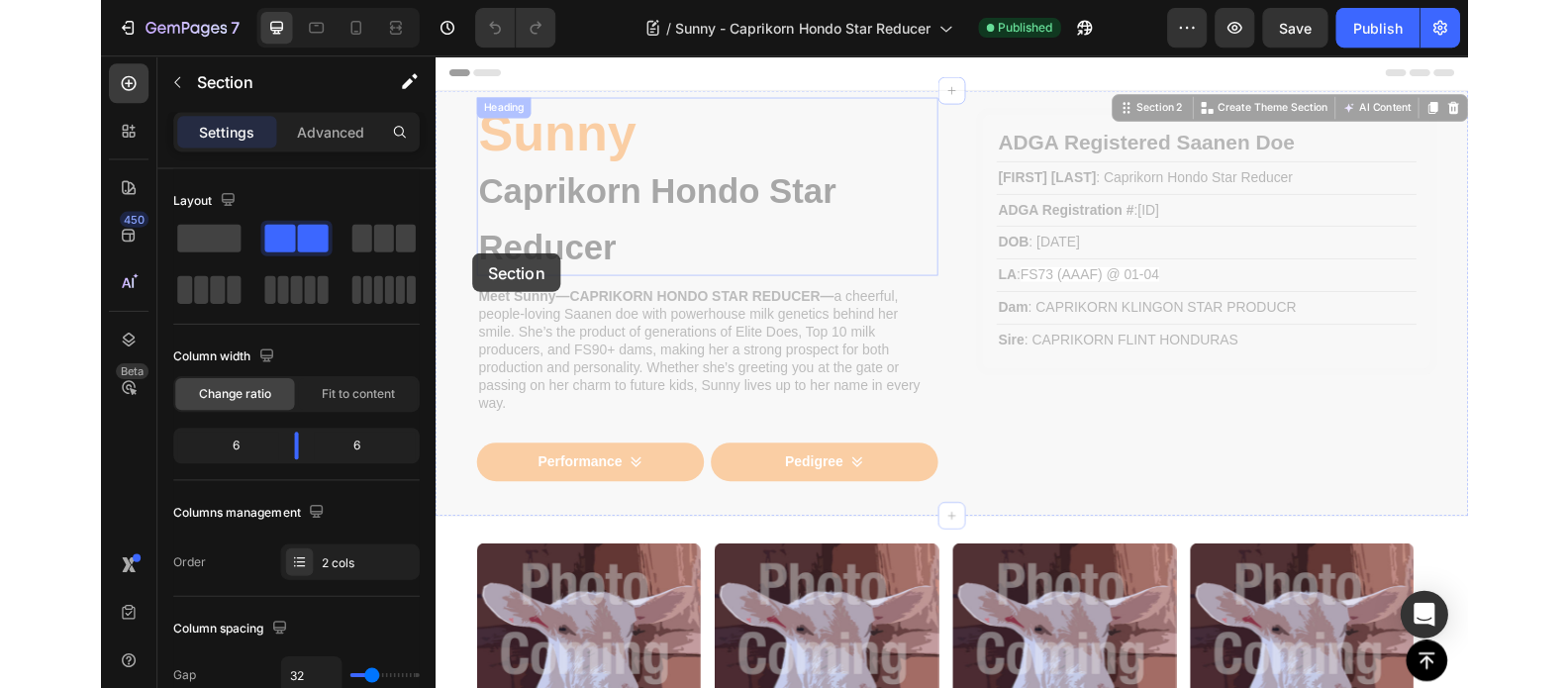 scroll, scrollTop: 0, scrollLeft: 0, axis: both 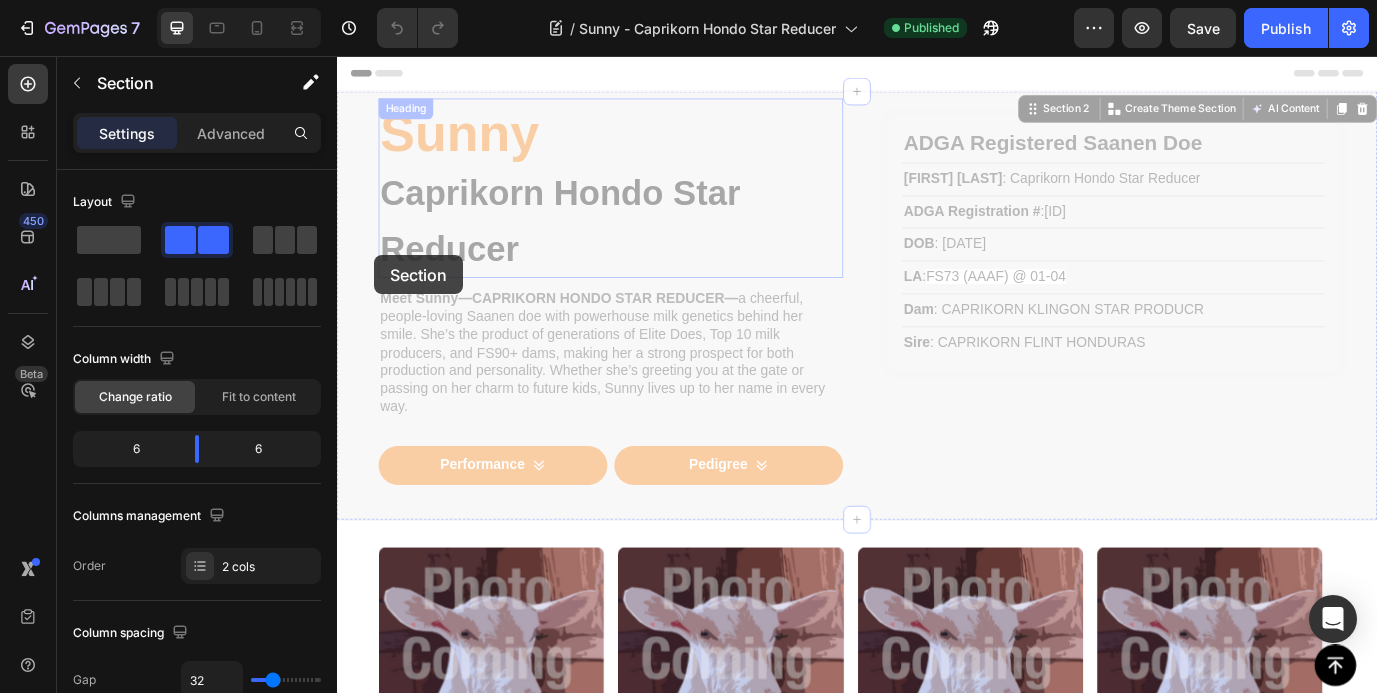 drag, startPoint x: 380, startPoint y: 286, endPoint x: 615, endPoint y: 61, distance: 325.34598 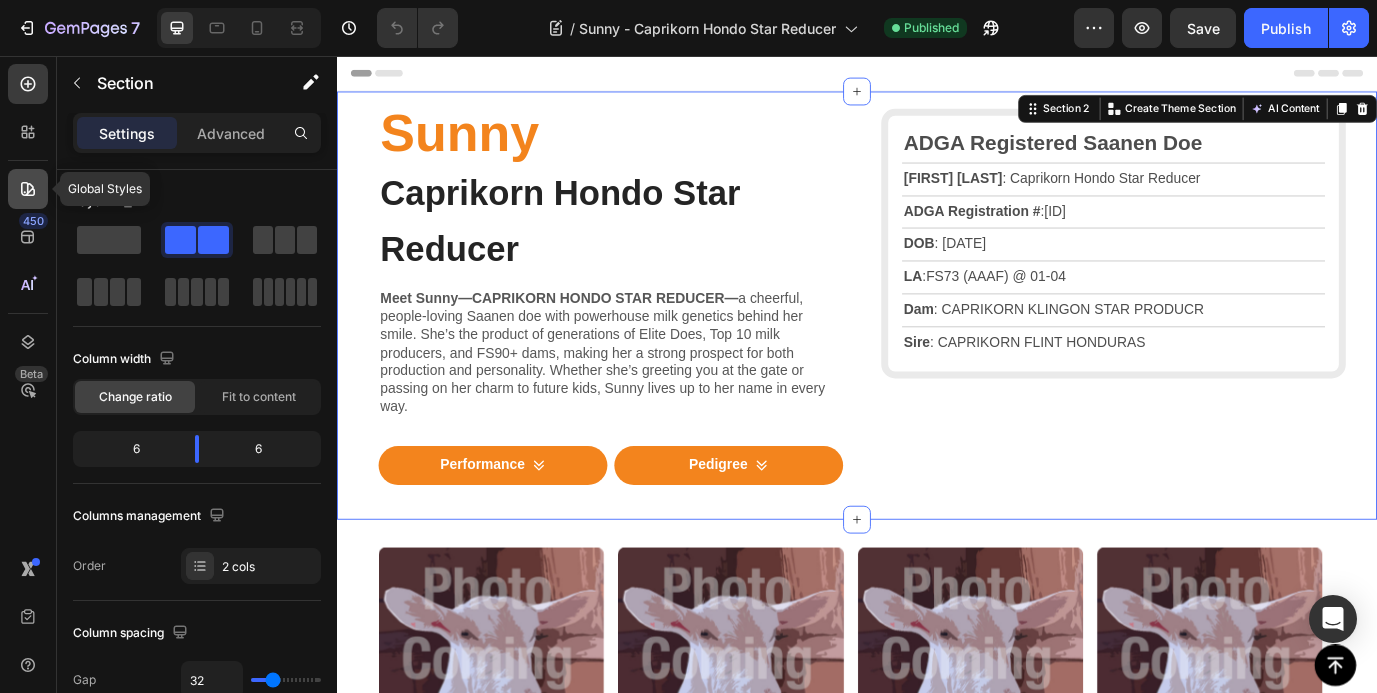click 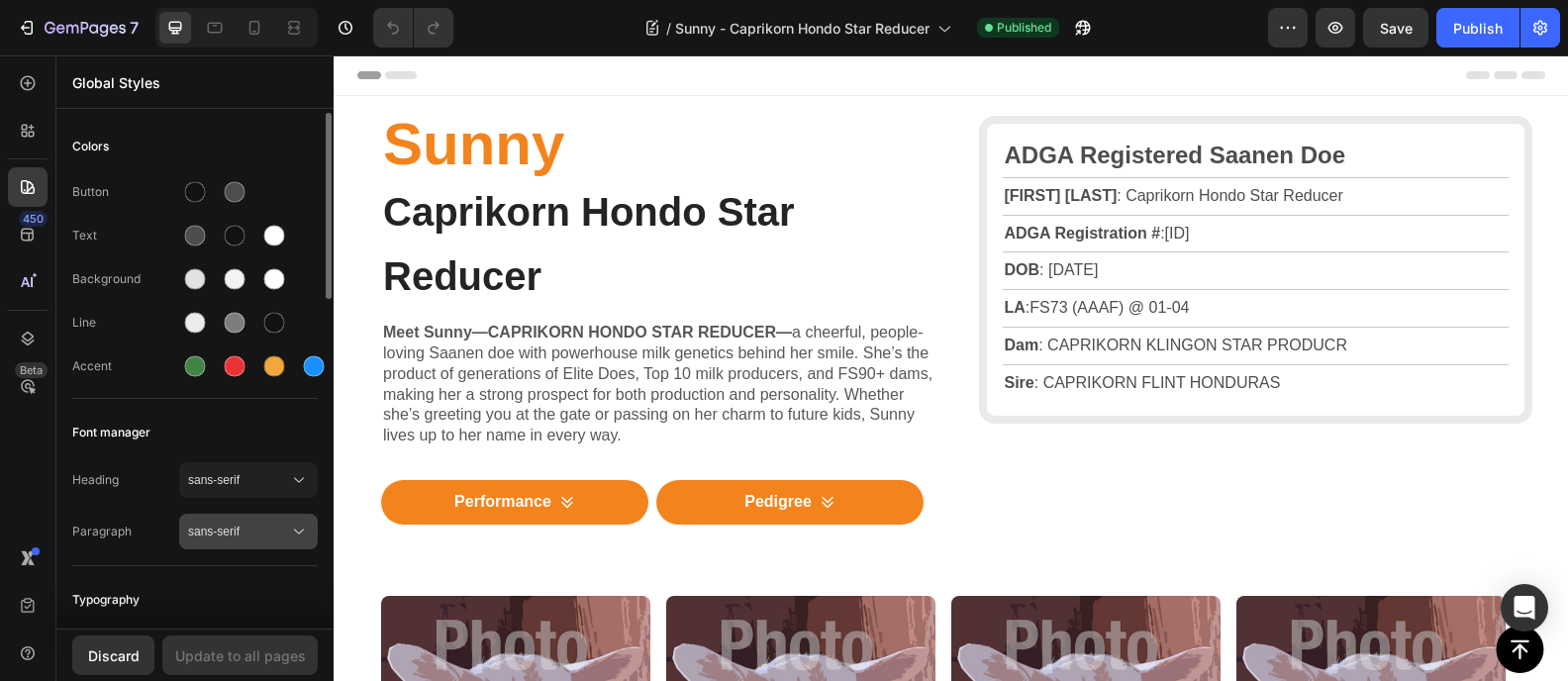 click on "sans-serif" at bounding box center (239, 532) 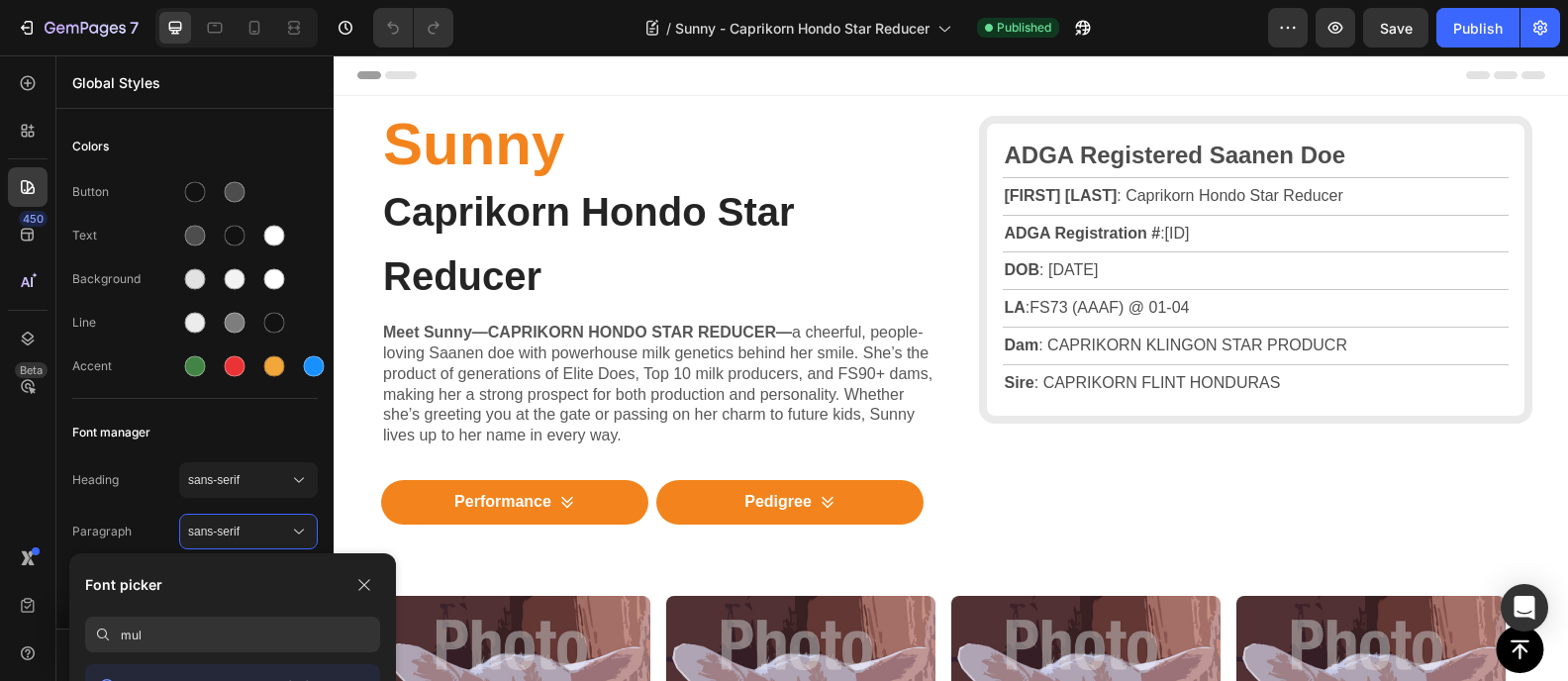 type on "mul" 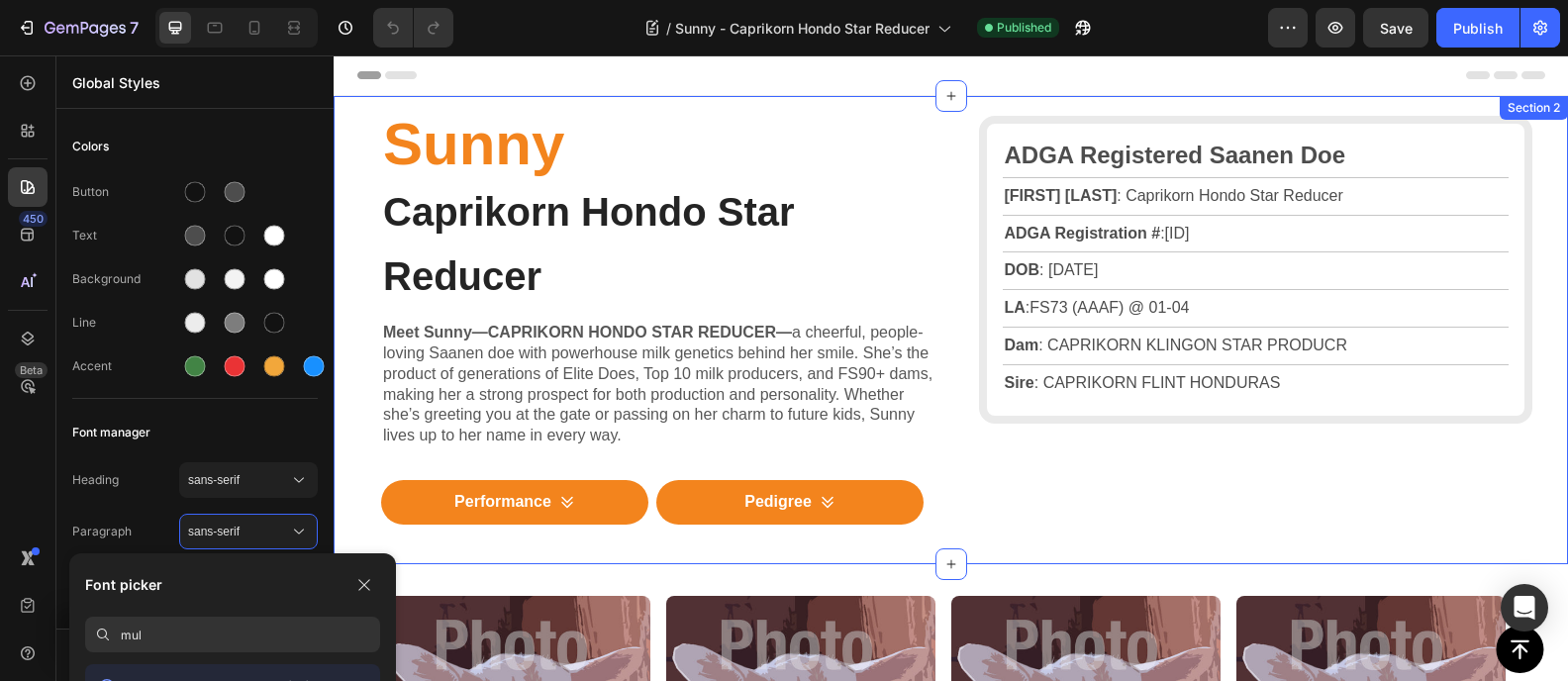 drag, startPoint x: 683, startPoint y: 622, endPoint x: 365, endPoint y: 420, distance: 376.733 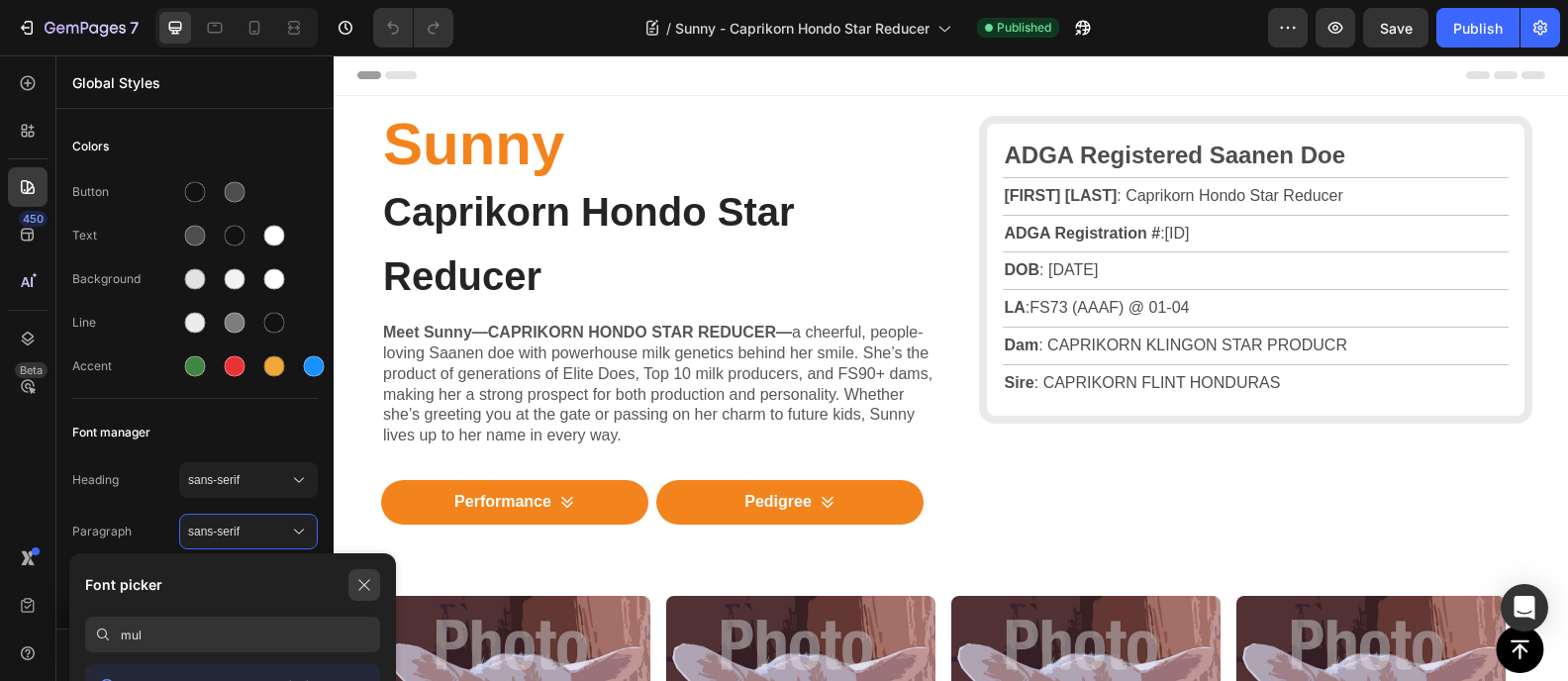 click 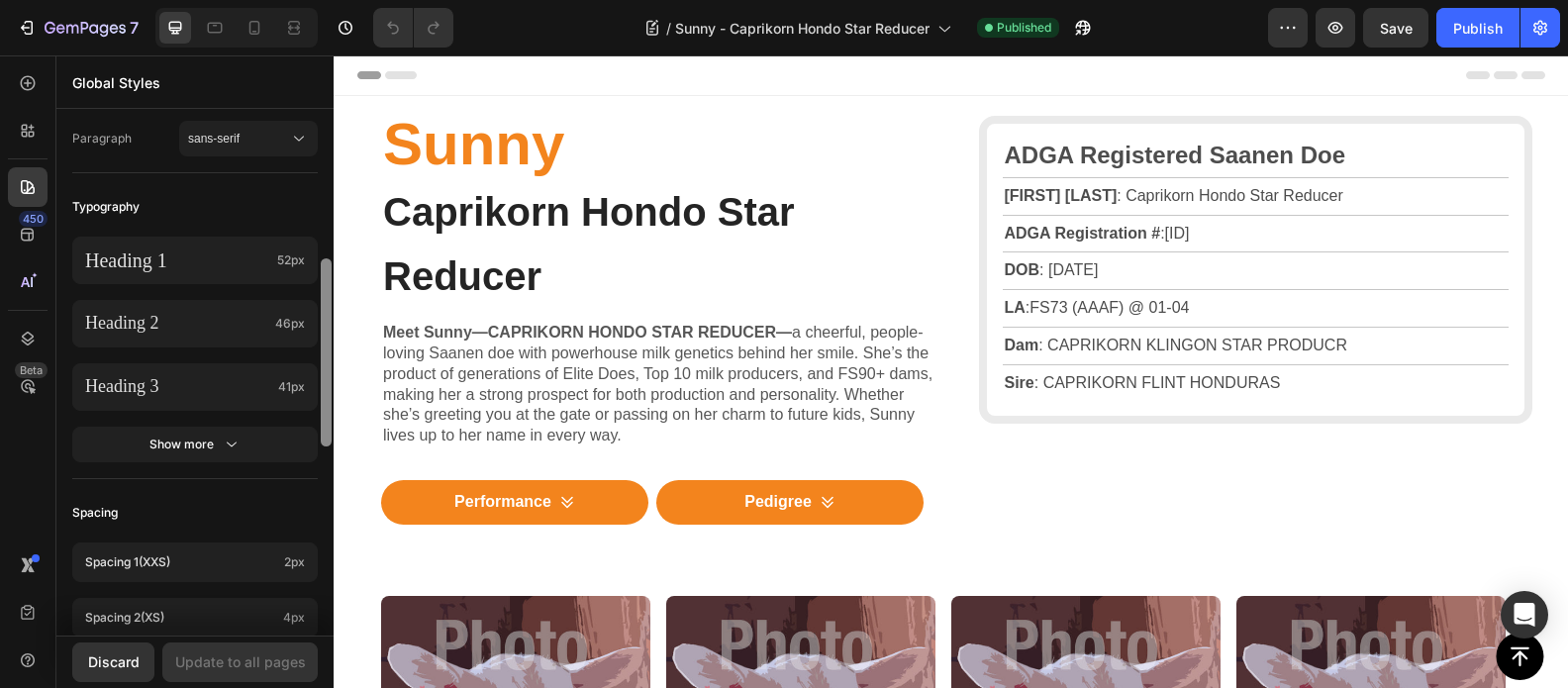 scroll, scrollTop: 404, scrollLeft: 0, axis: vertical 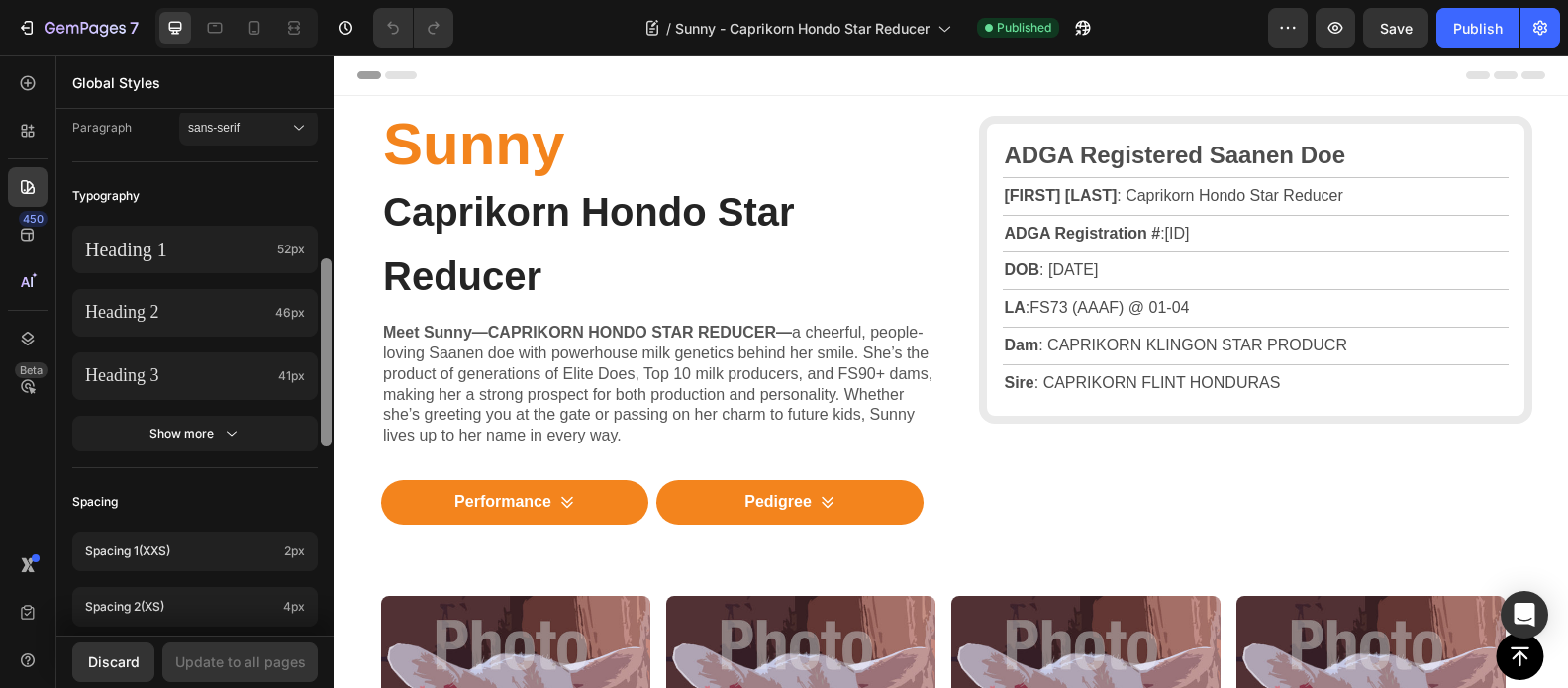 drag, startPoint x: 325, startPoint y: 196, endPoint x: 332, endPoint y: 342, distance: 146.16771 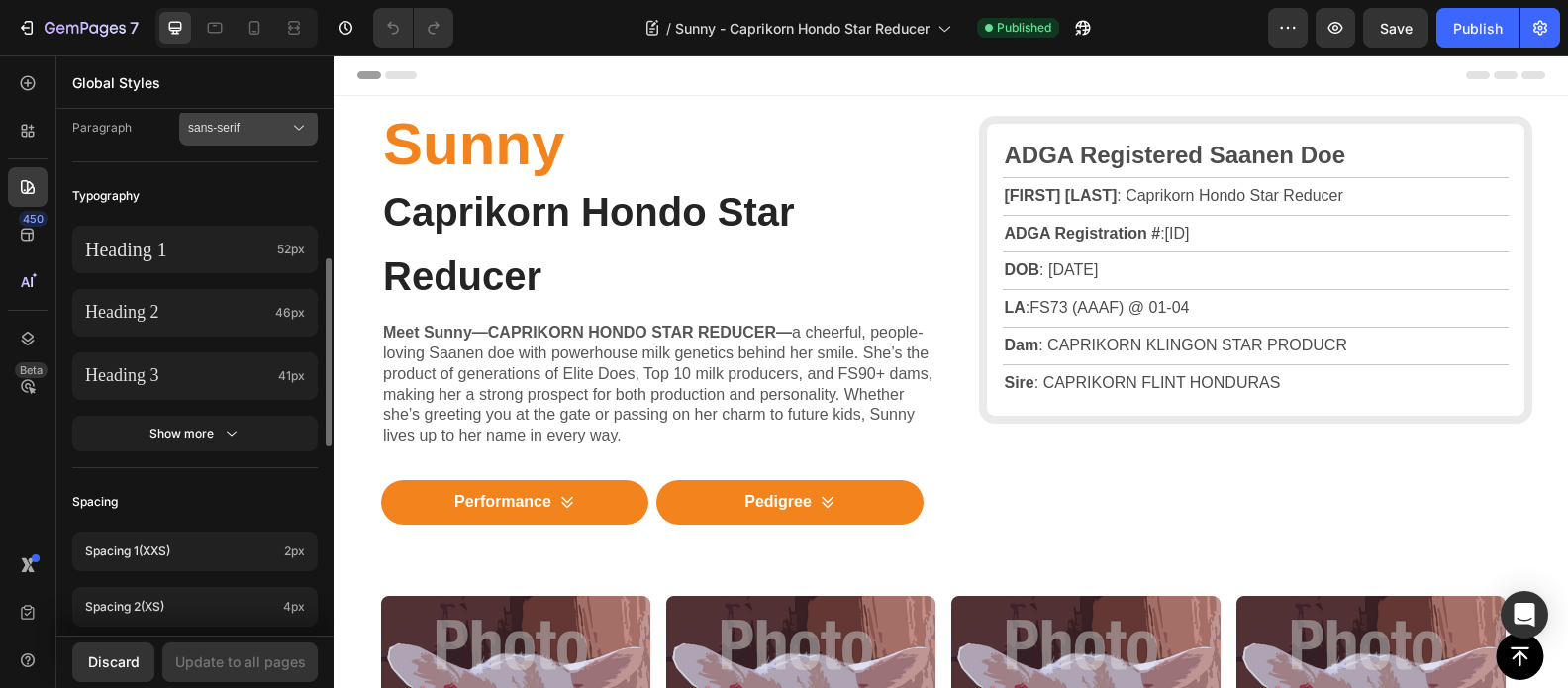 click on "sans-serif" at bounding box center [248, 128] 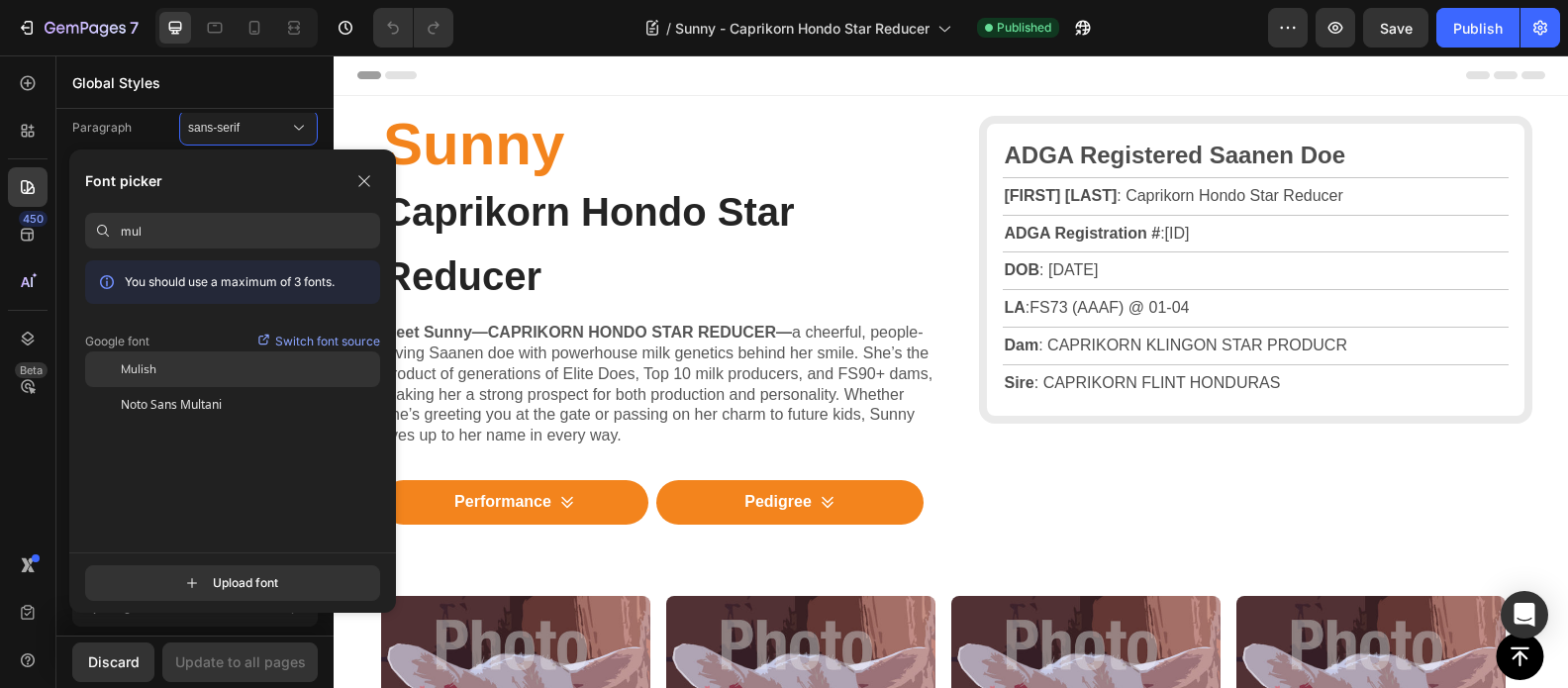 click on "Mulish" 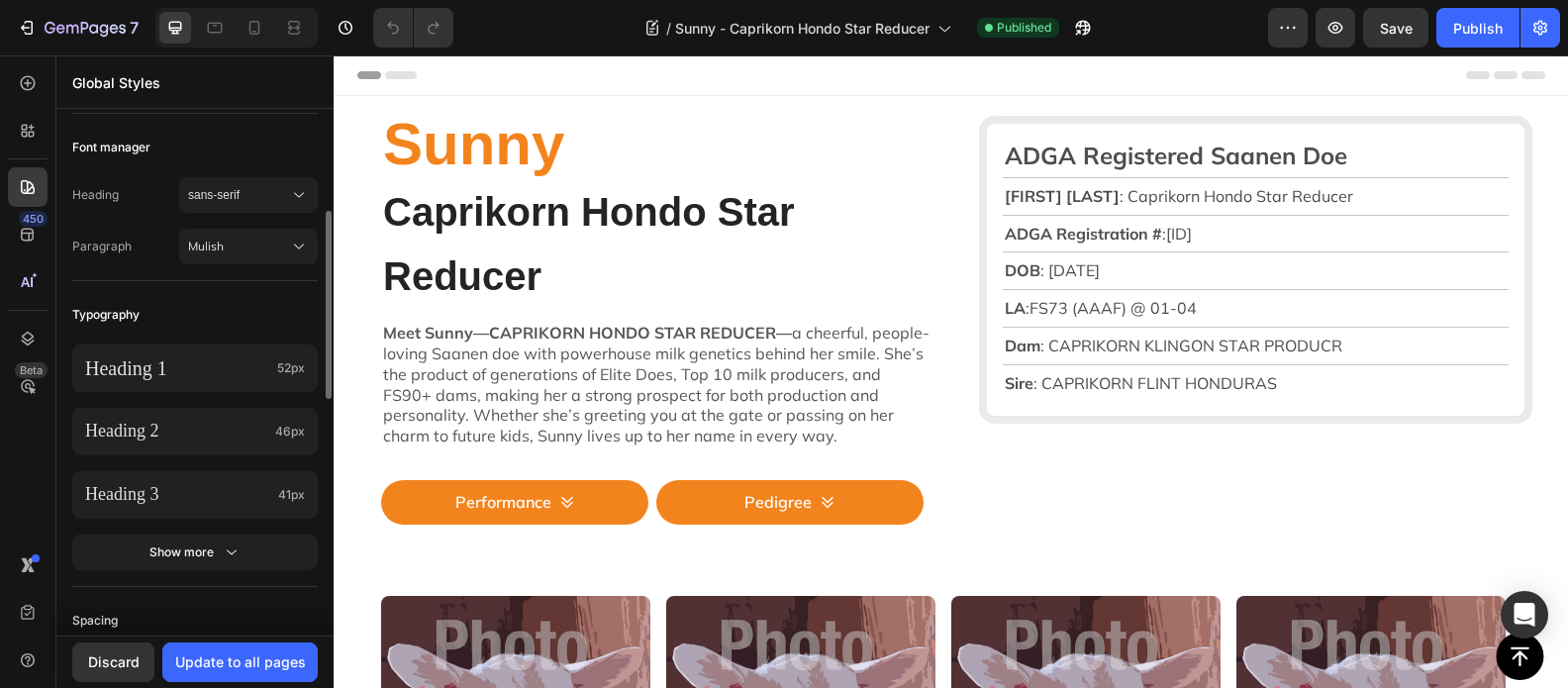 scroll, scrollTop: 282, scrollLeft: 0, axis: vertical 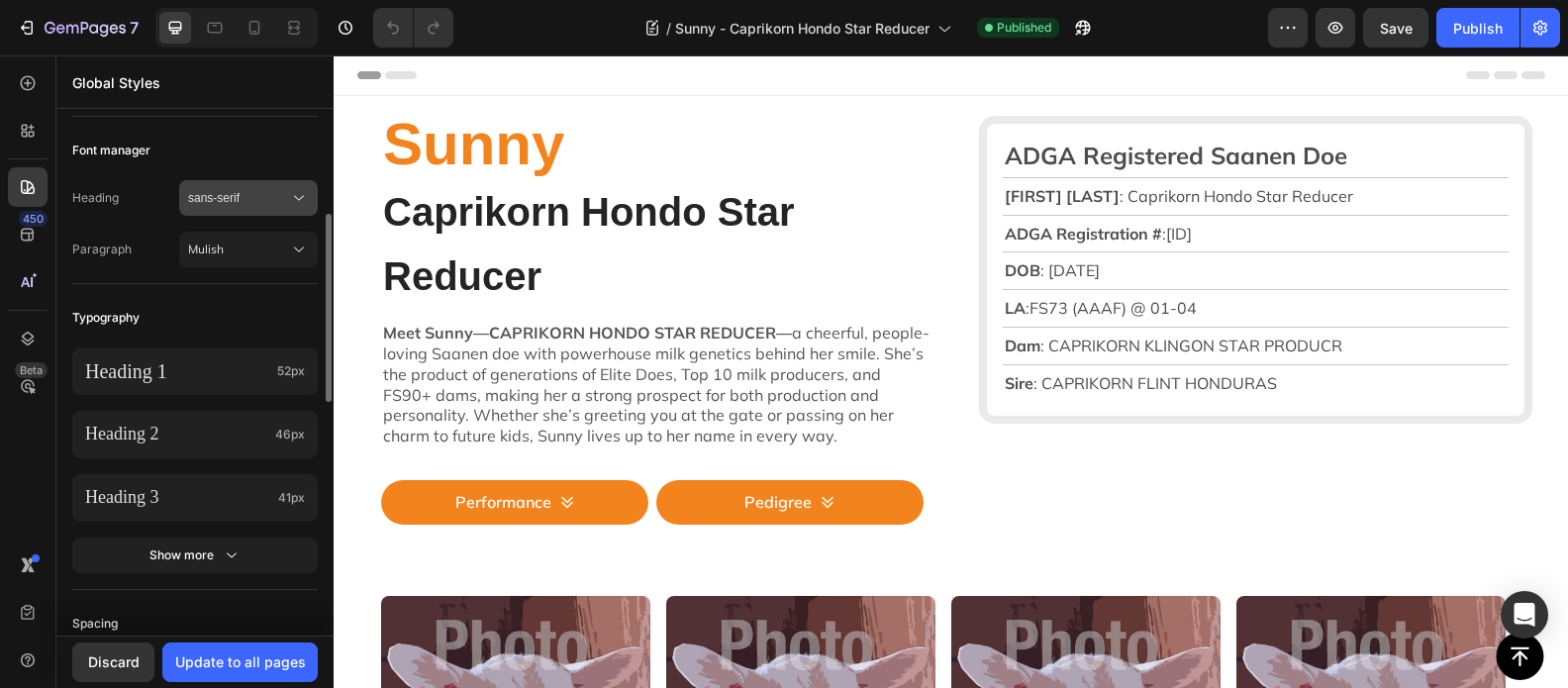 click on "sans-serif" at bounding box center [248, 198] 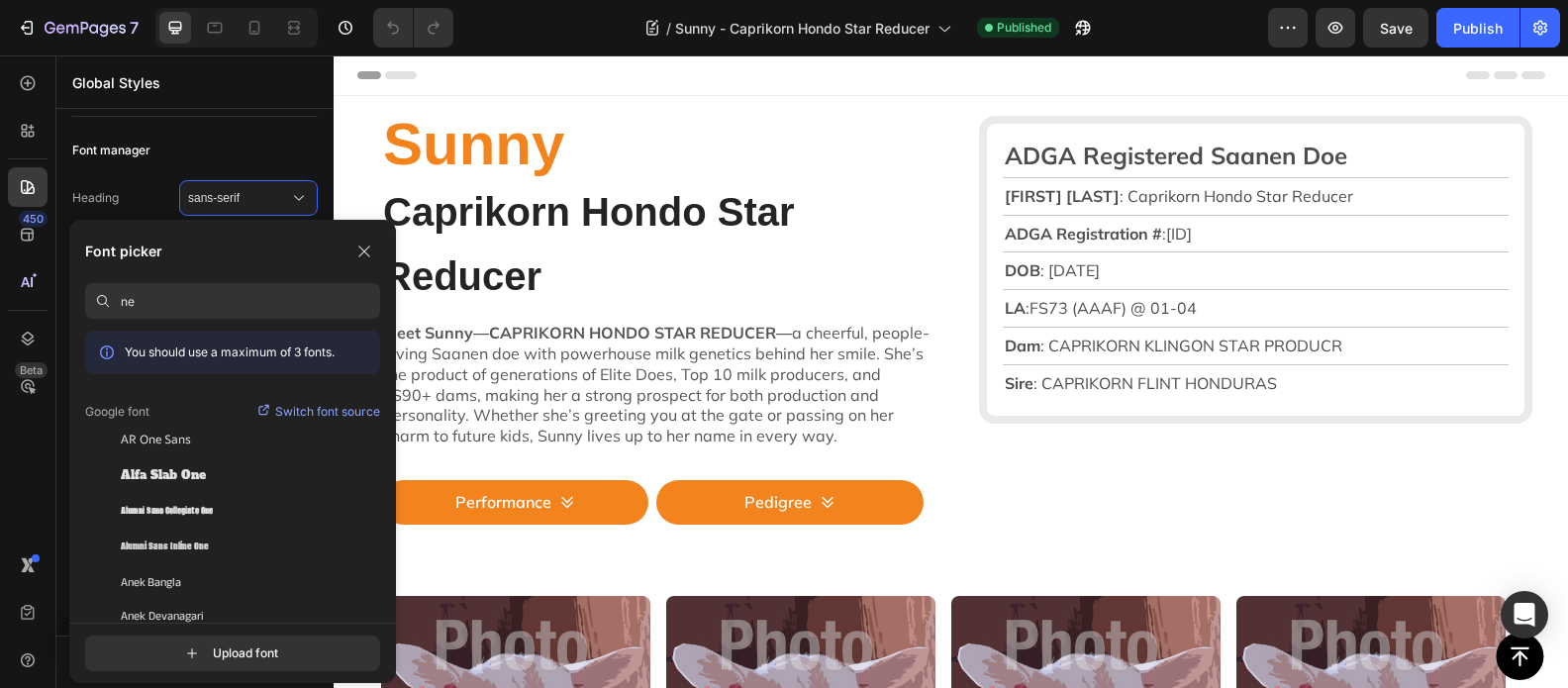 type on "n" 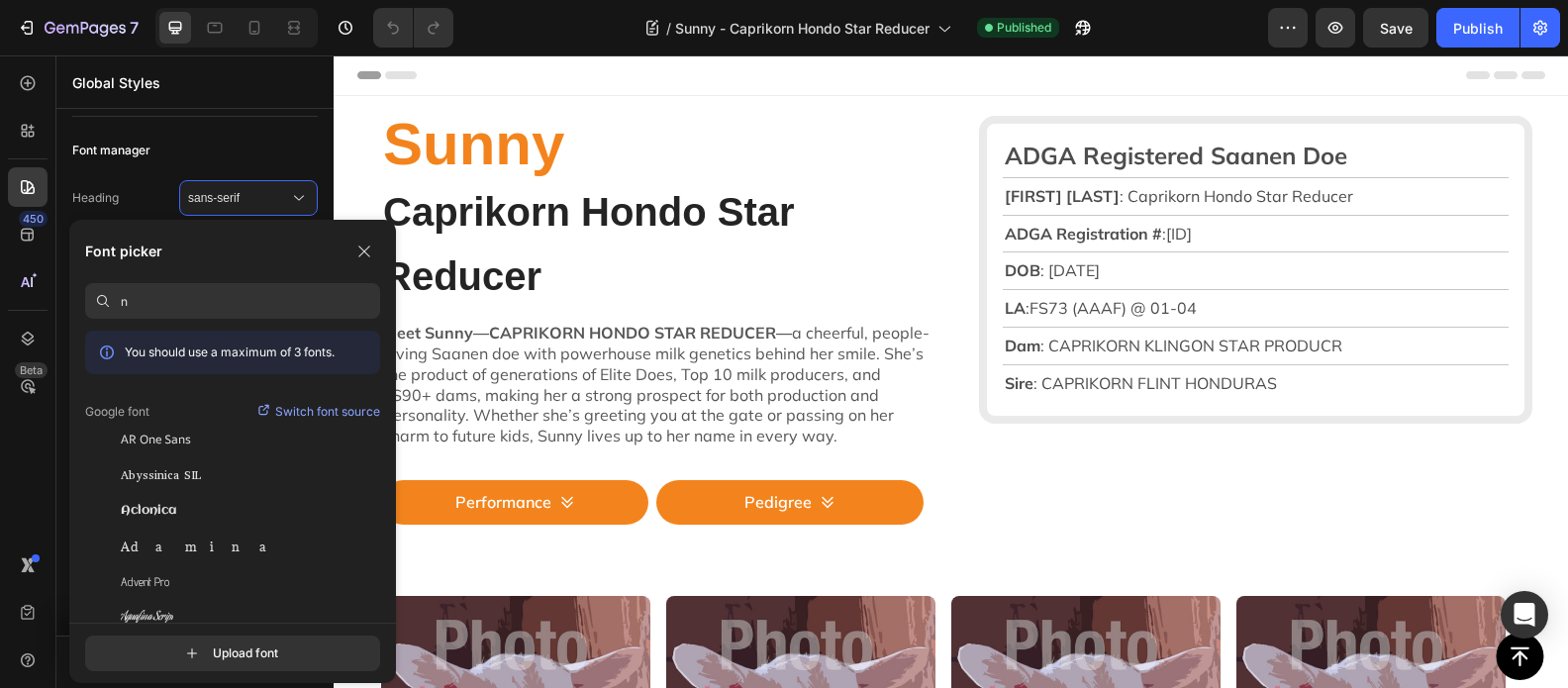 type 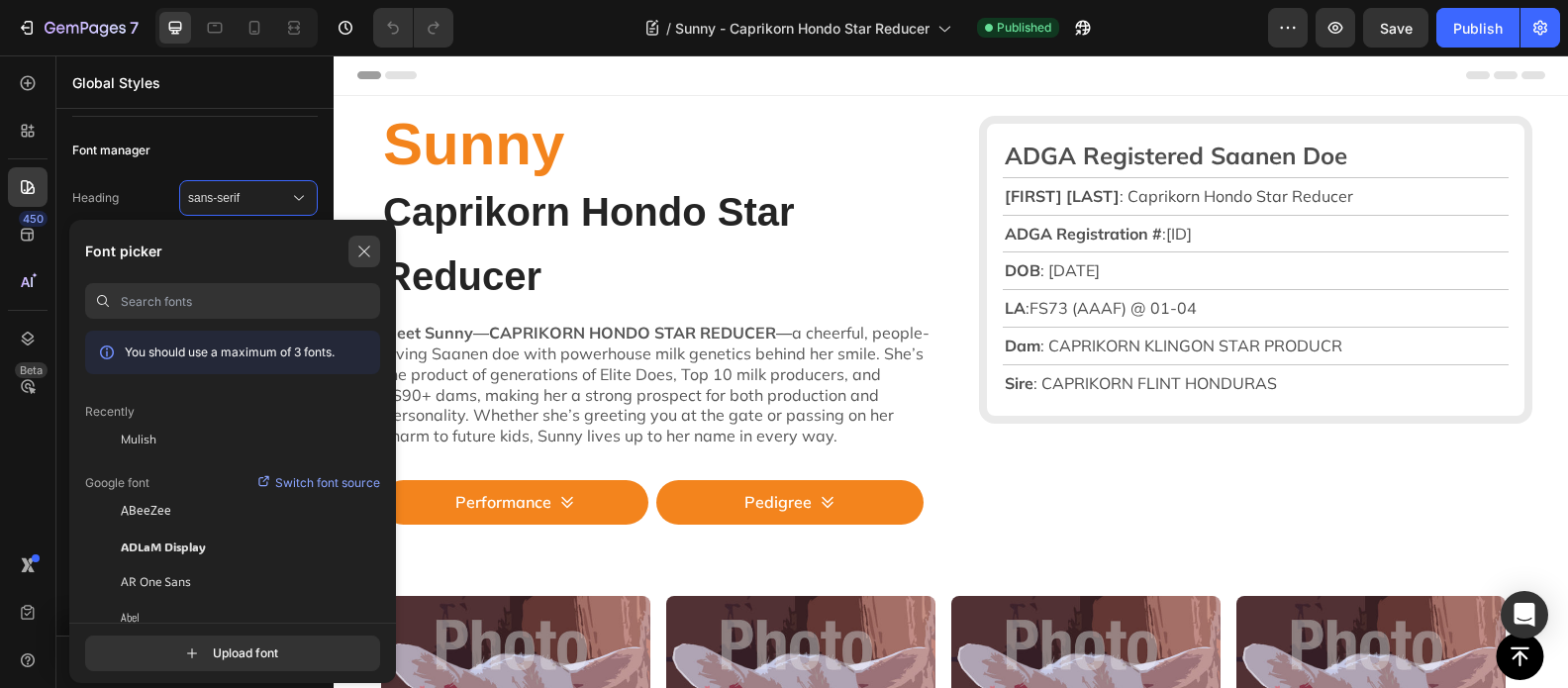 click at bounding box center [364, 251] 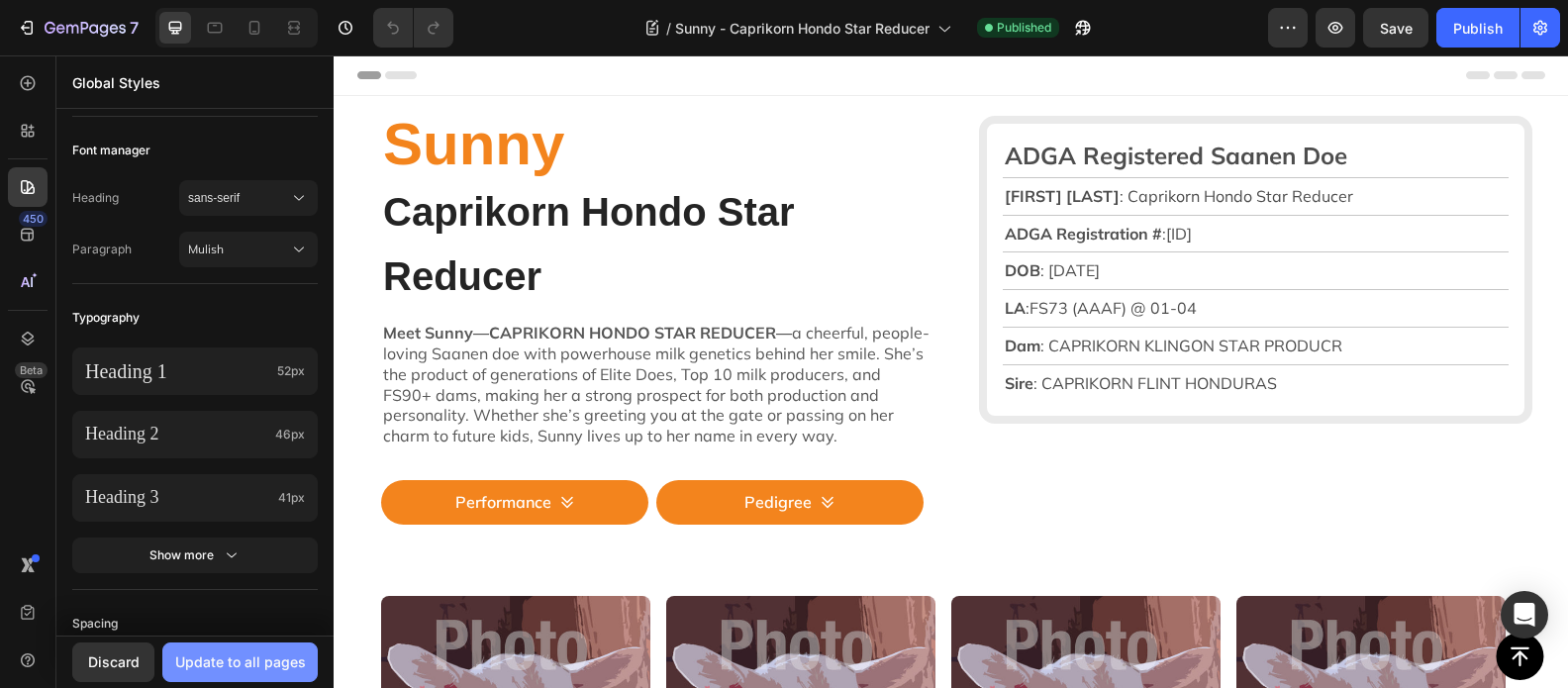 click on "Update to all pages" at bounding box center [241, 661] 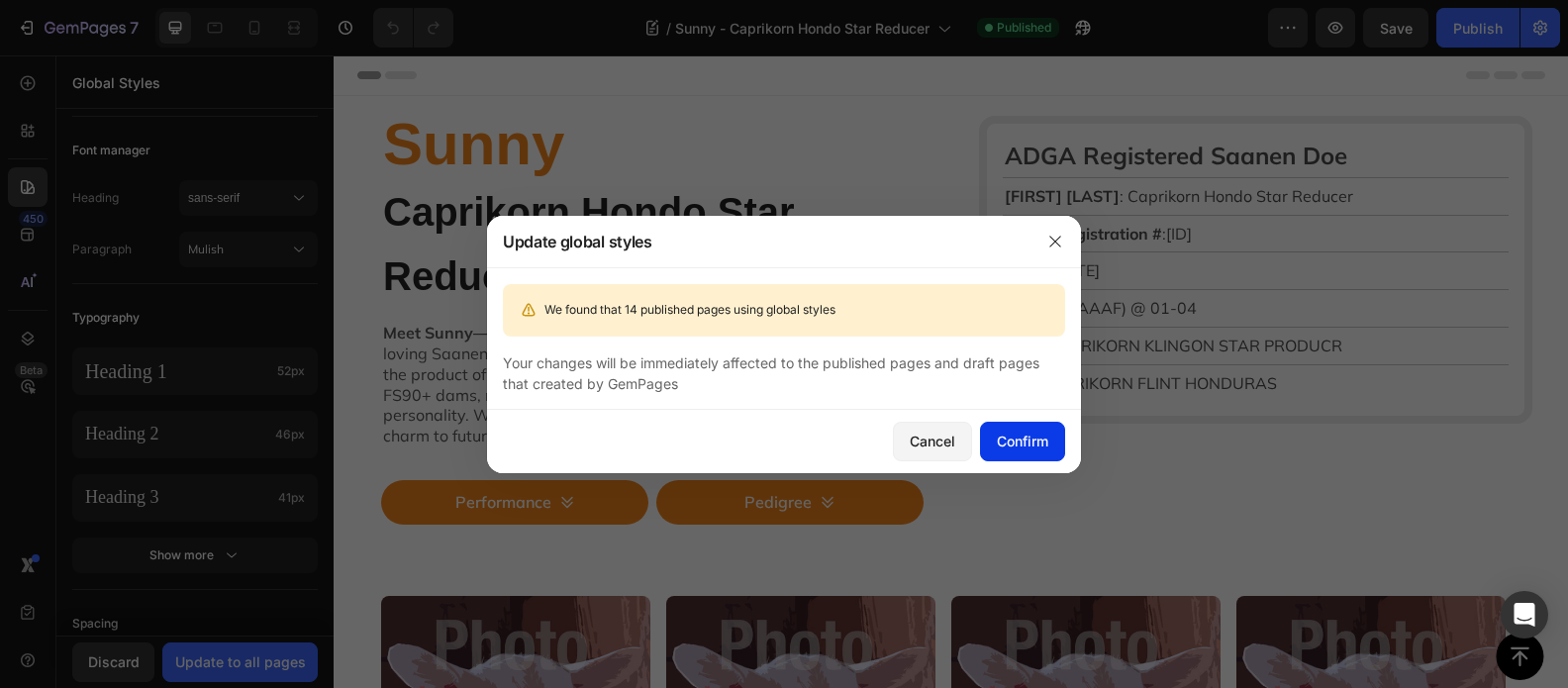 click on "Confirm" at bounding box center [1023, 441] 